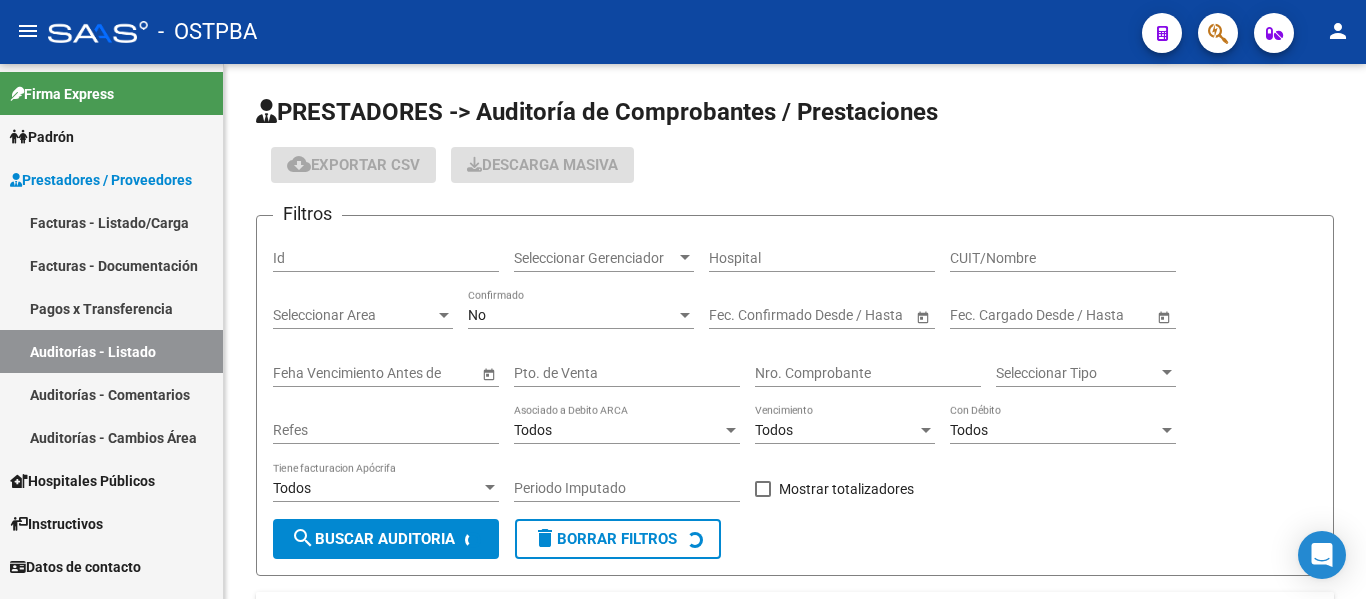 scroll, scrollTop: 0, scrollLeft: 0, axis: both 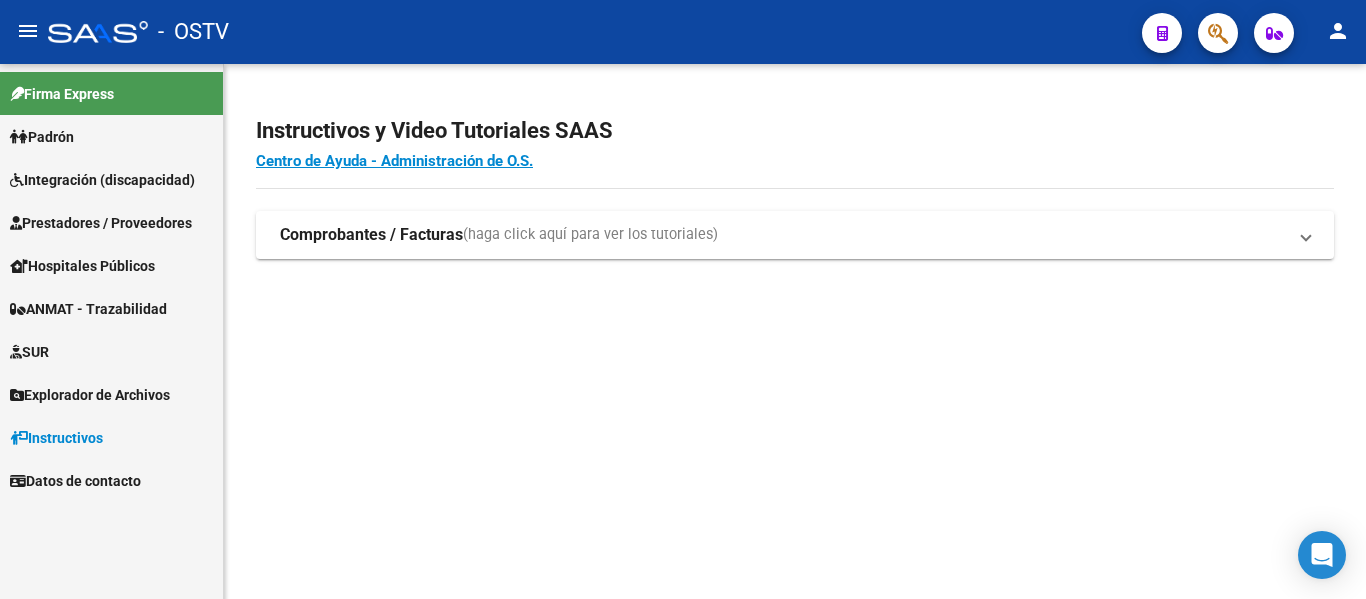 click on "Hospitales Públicos" at bounding box center (82, 266) 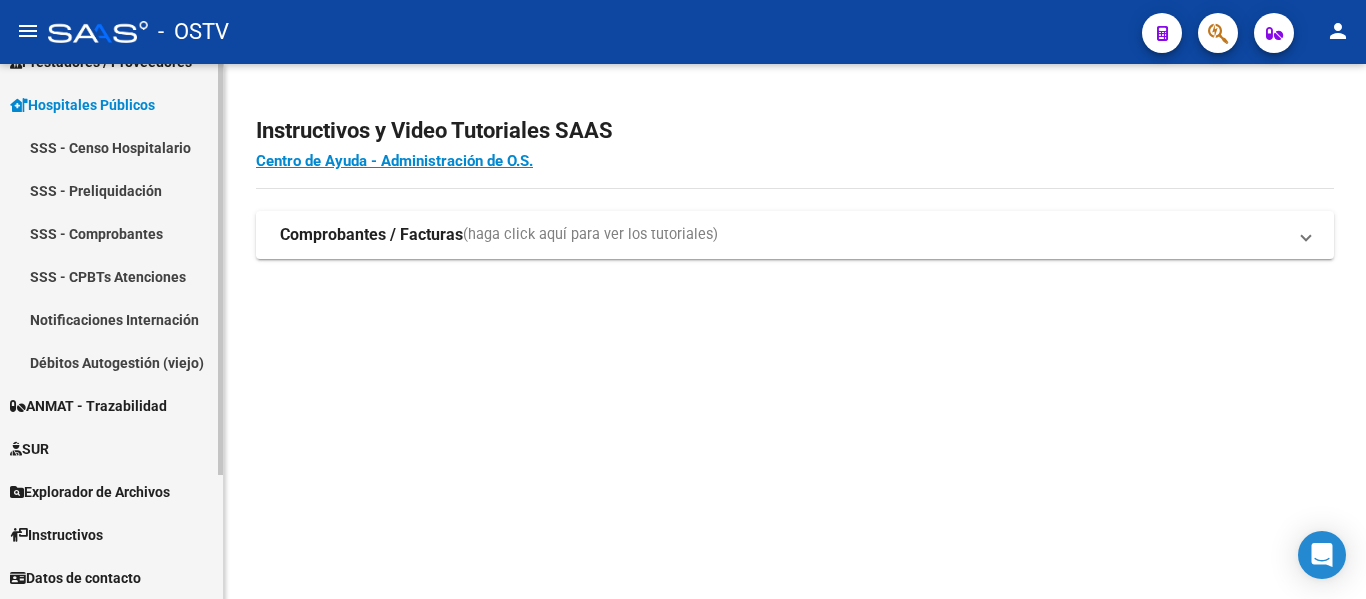 scroll, scrollTop: 0, scrollLeft: 0, axis: both 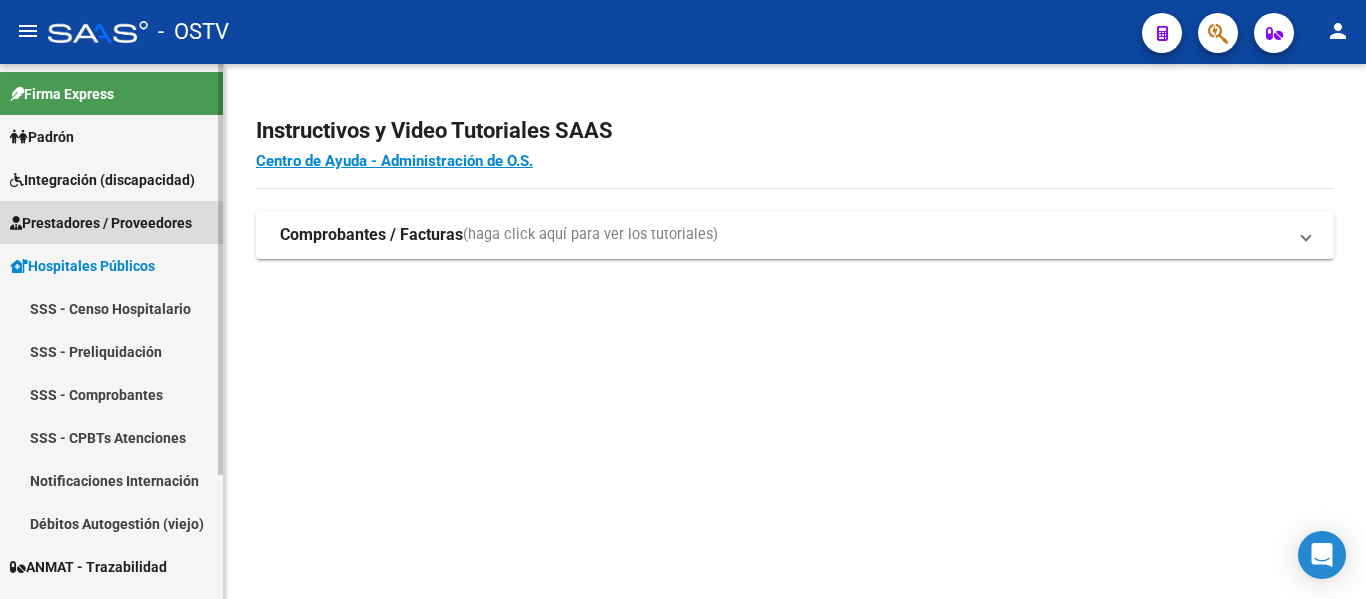 click on "Prestadores / Proveedores" at bounding box center [111, 222] 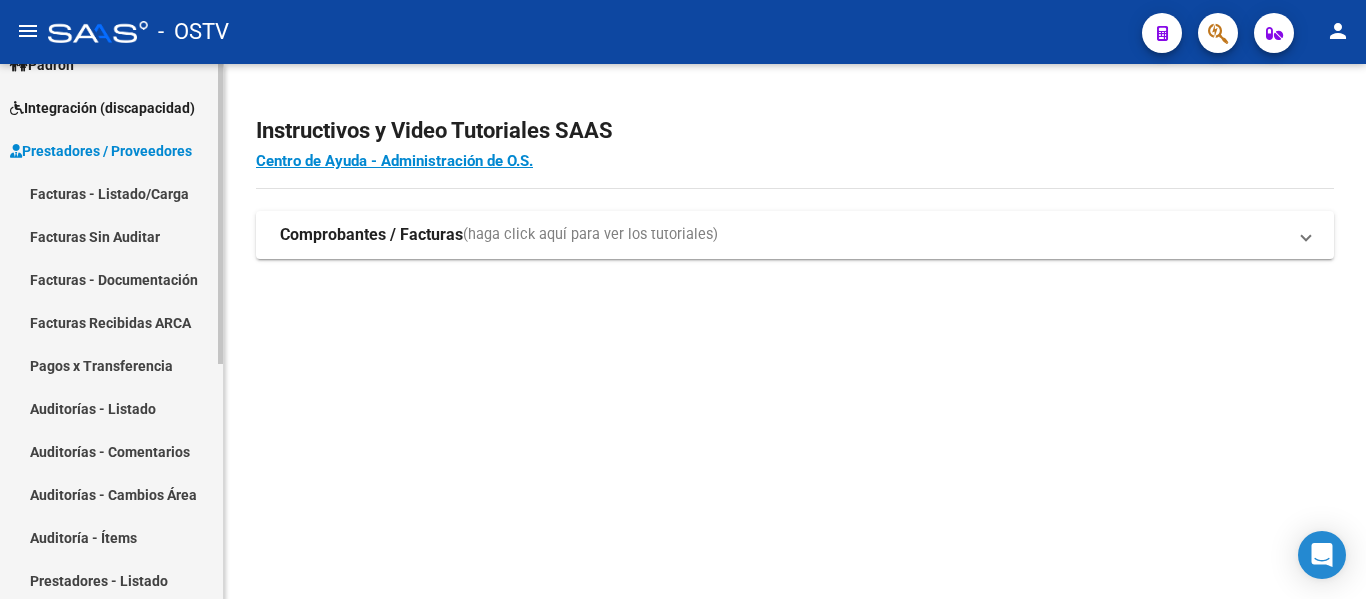 scroll, scrollTop: 100, scrollLeft: 0, axis: vertical 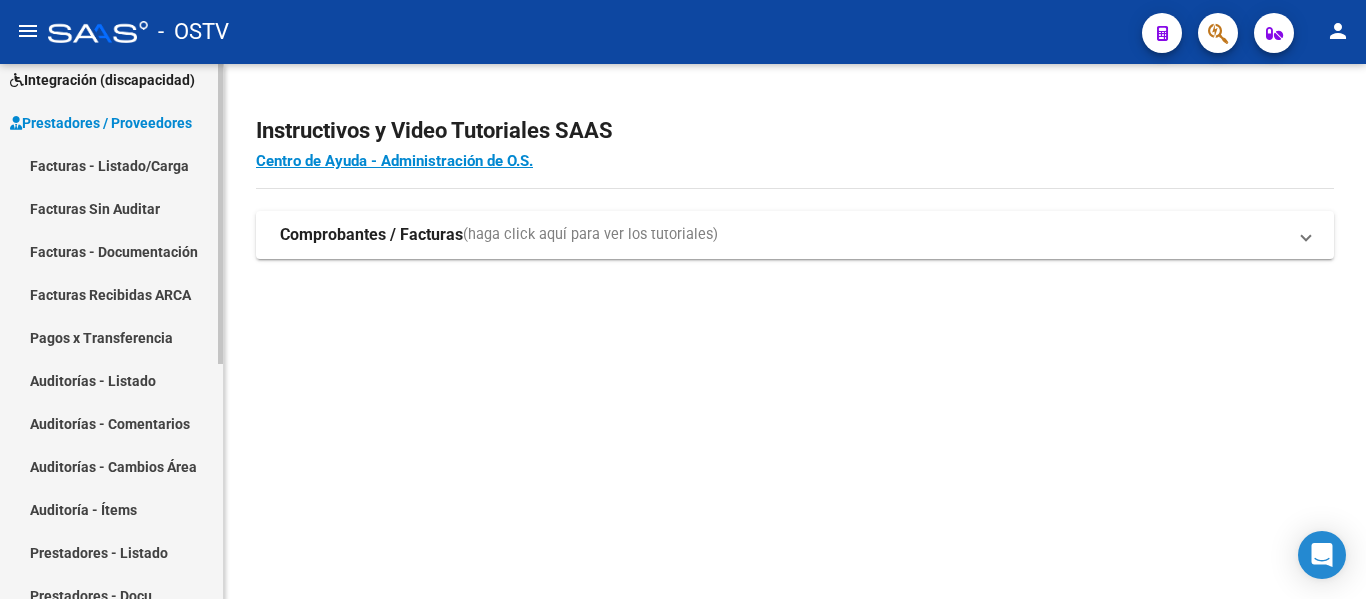 click on "Auditorías - Listado" at bounding box center [111, 380] 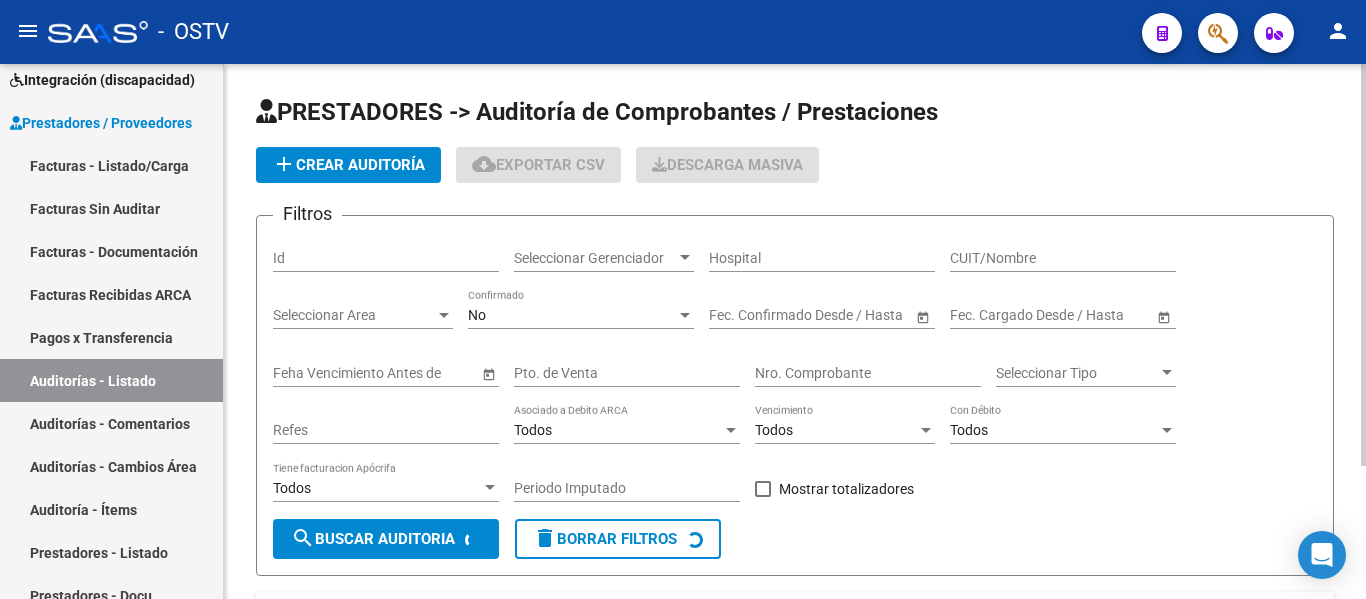 click on "Seleccionar Gerenciador" at bounding box center [595, 258] 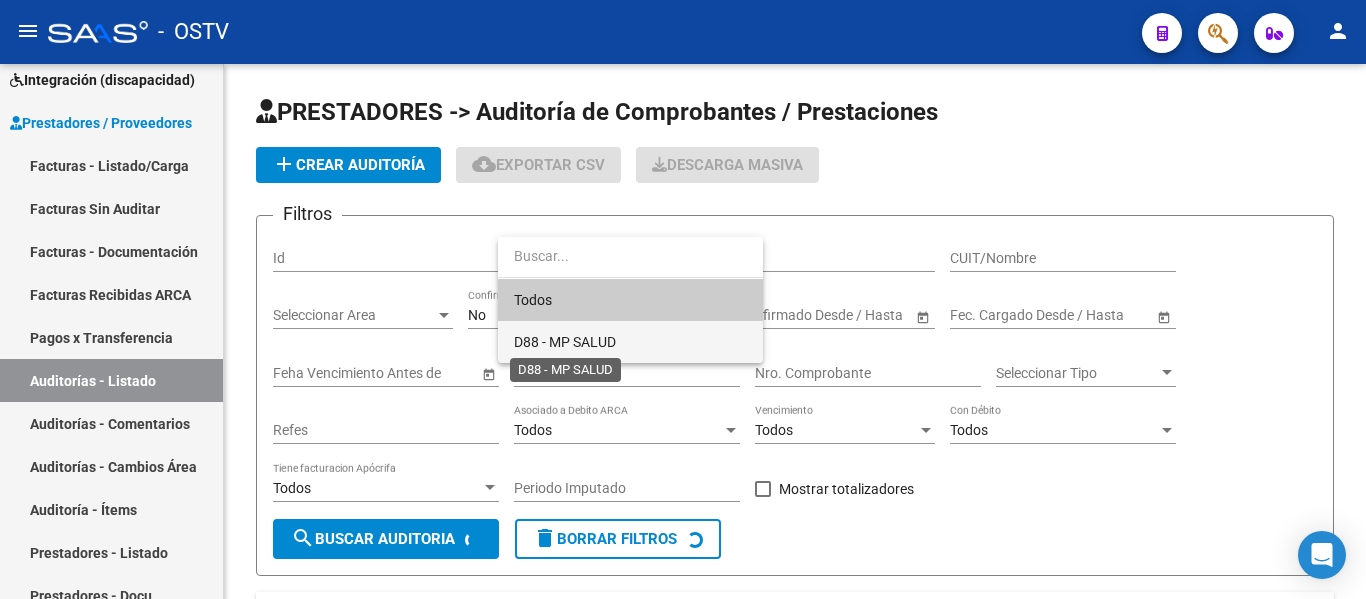 click on "D88 - MP SALUD" at bounding box center [565, 342] 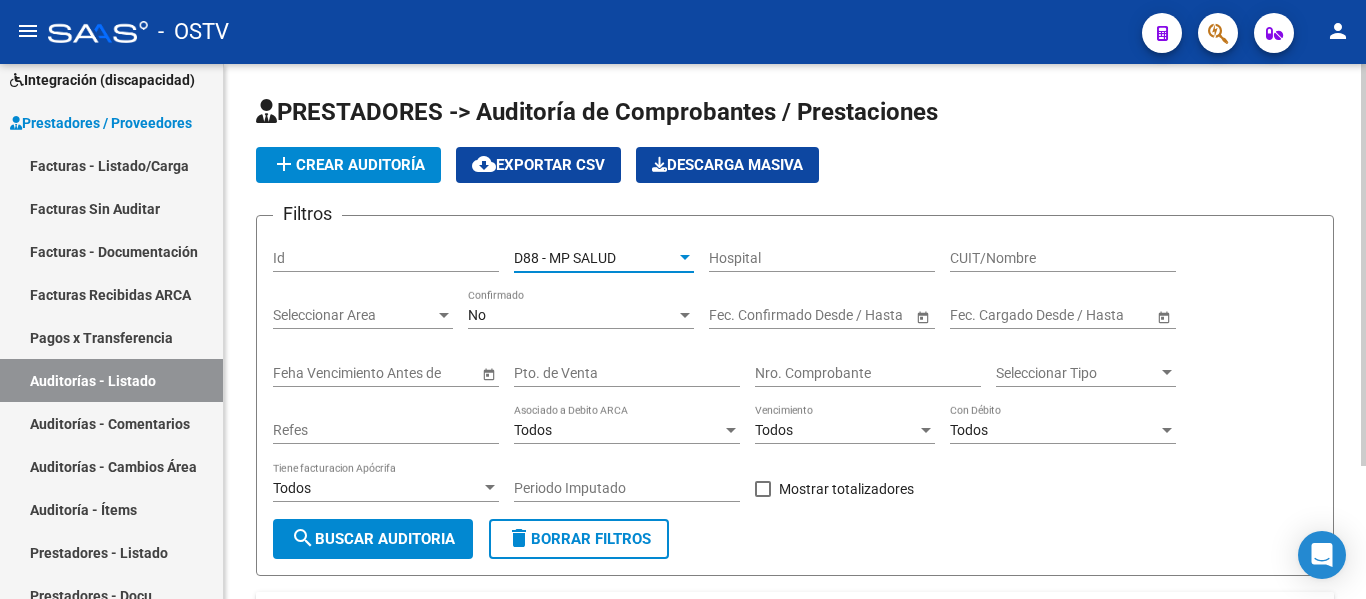 click on "No" at bounding box center [572, 315] 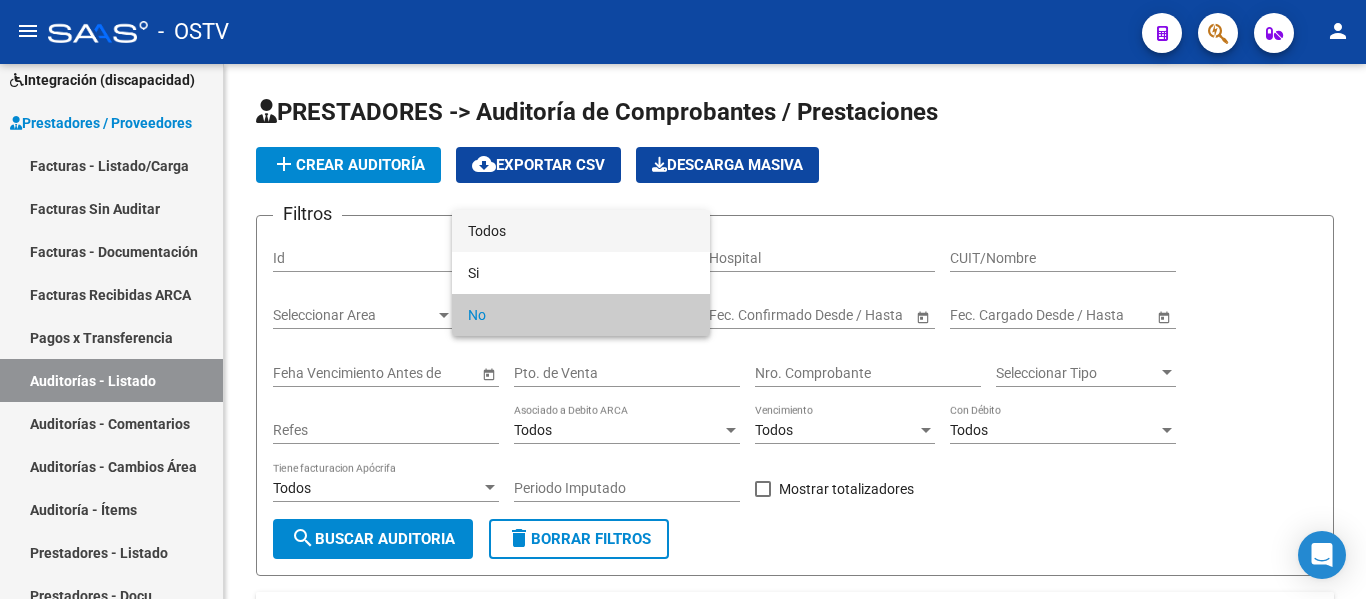 click on "Todos" at bounding box center [581, 231] 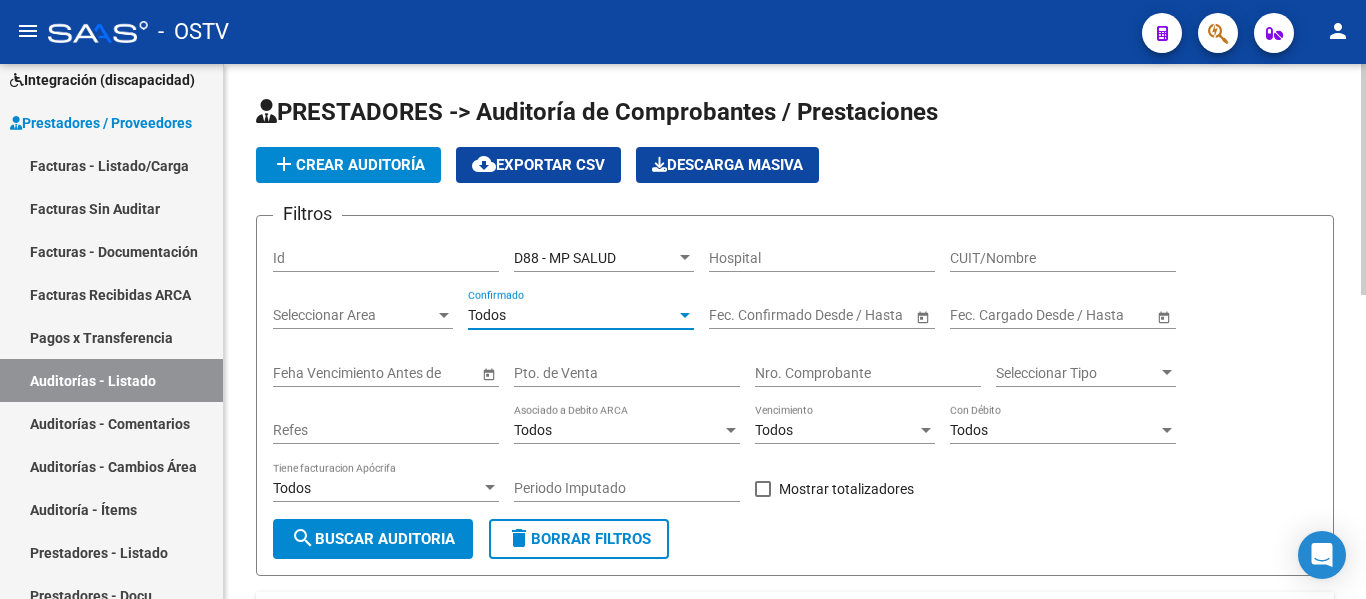 click on "search  Buscar Auditoria" 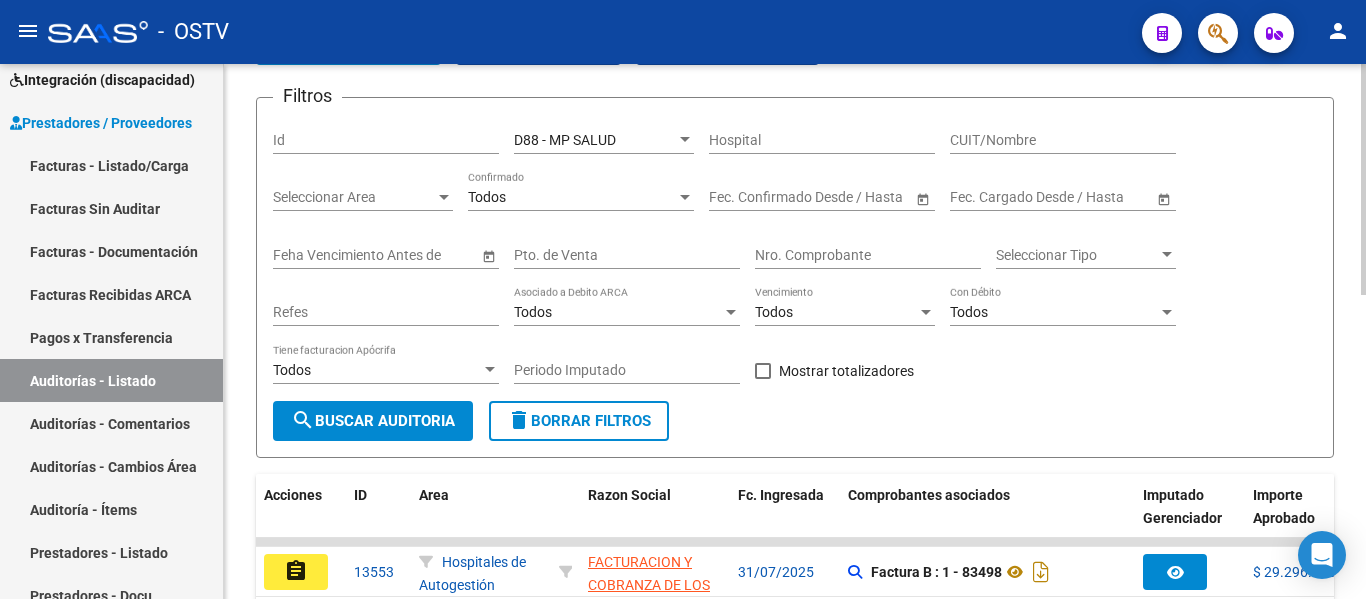 scroll, scrollTop: 400, scrollLeft: 0, axis: vertical 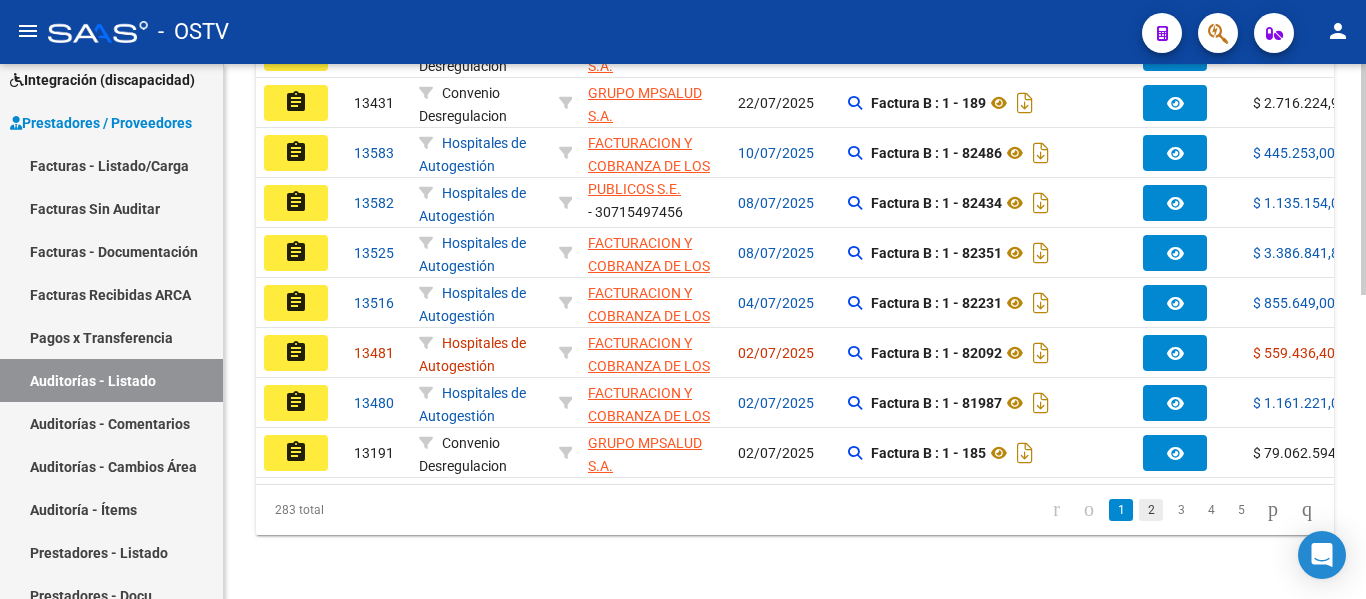 click on "2" 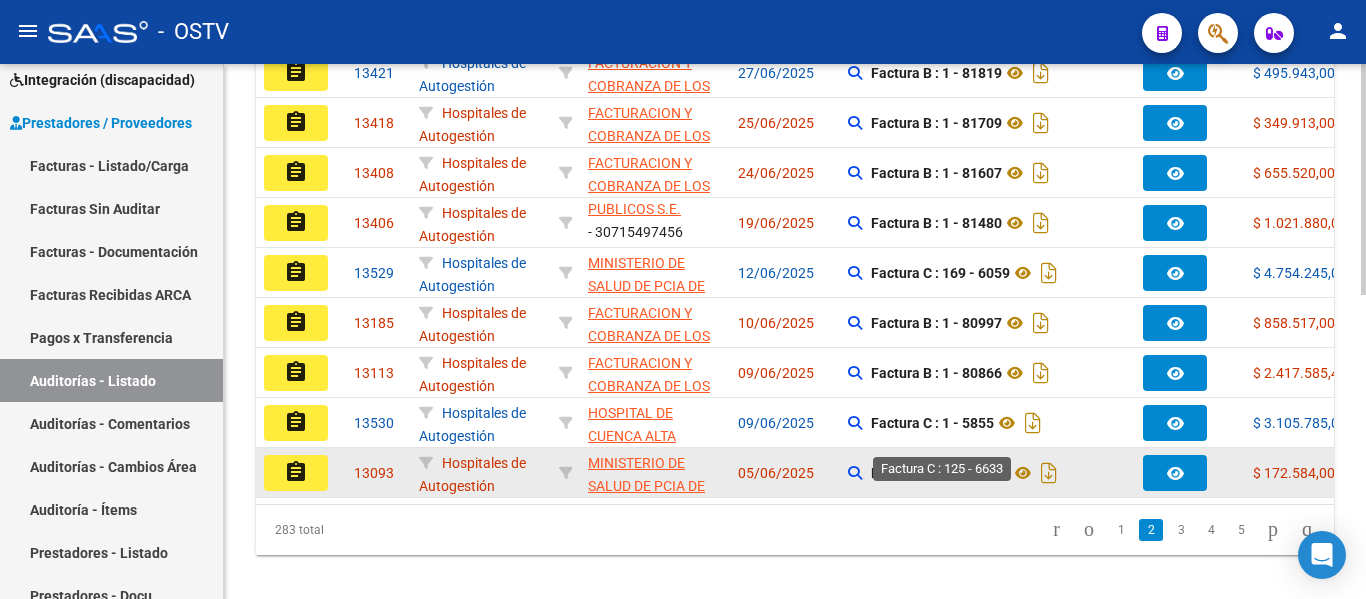 scroll, scrollTop: 700, scrollLeft: 0, axis: vertical 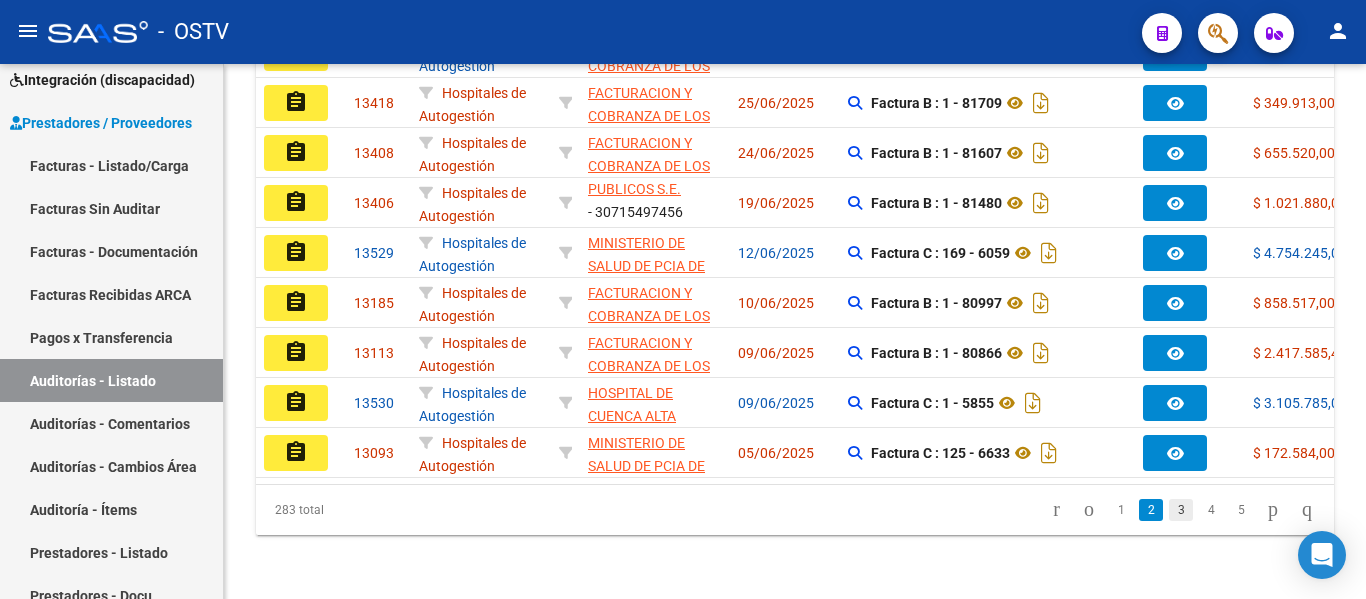 click on "3" 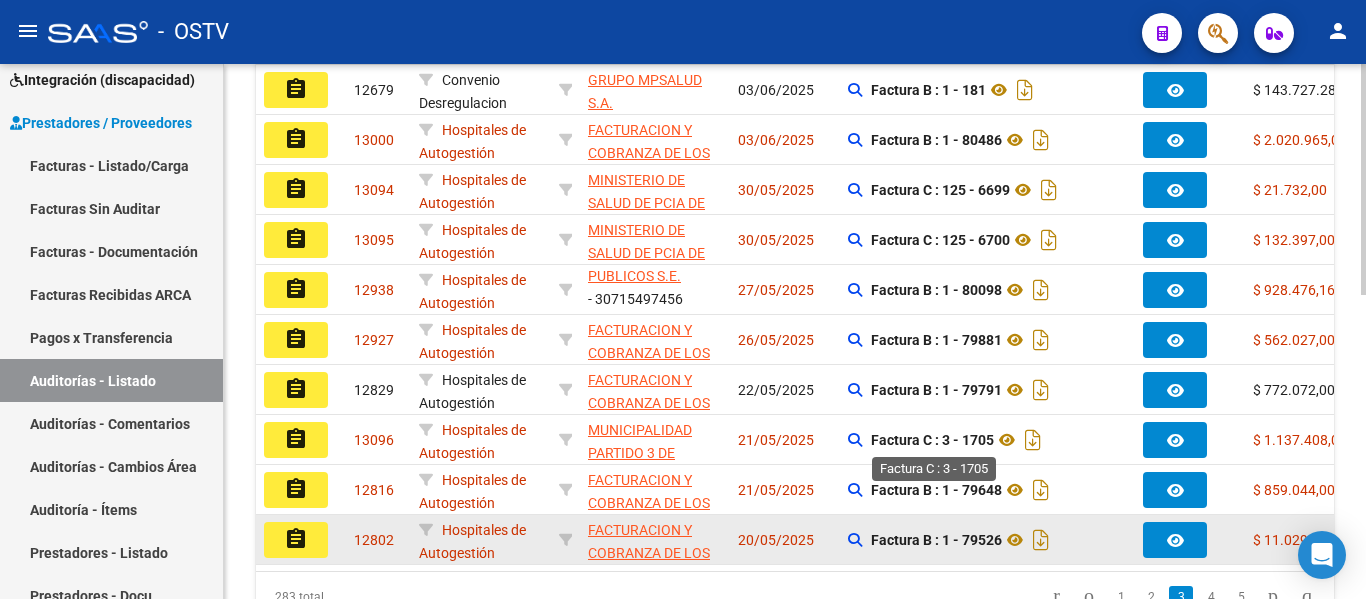 scroll, scrollTop: 500, scrollLeft: 0, axis: vertical 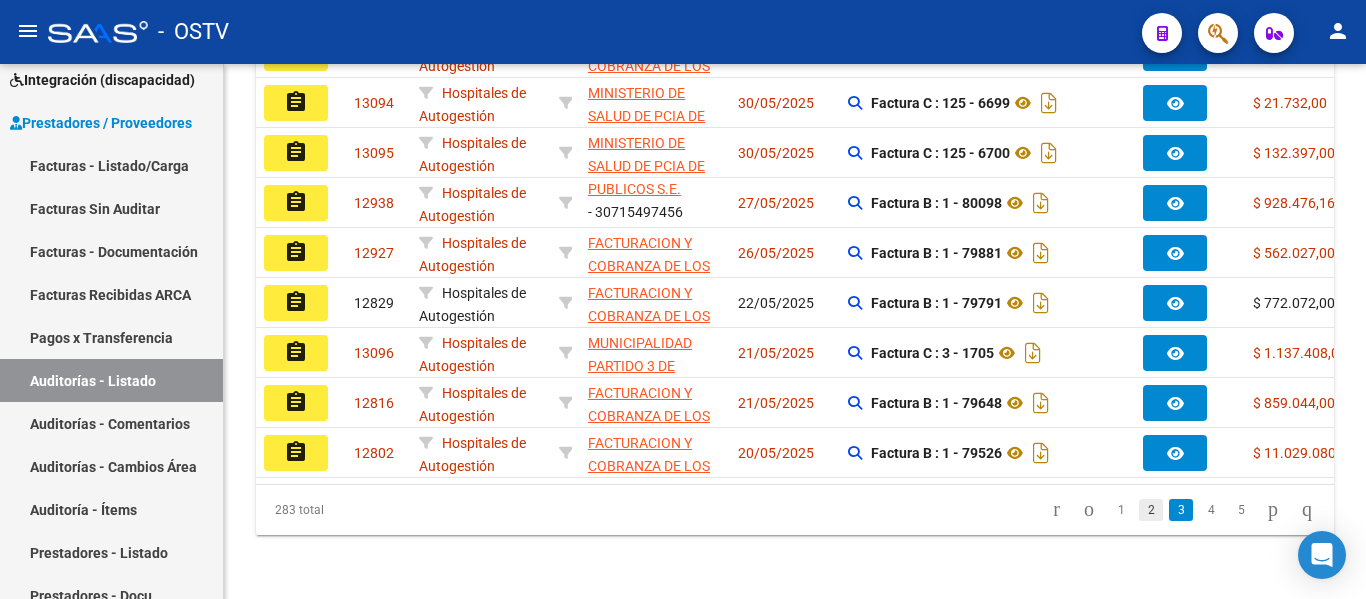 click on "2" 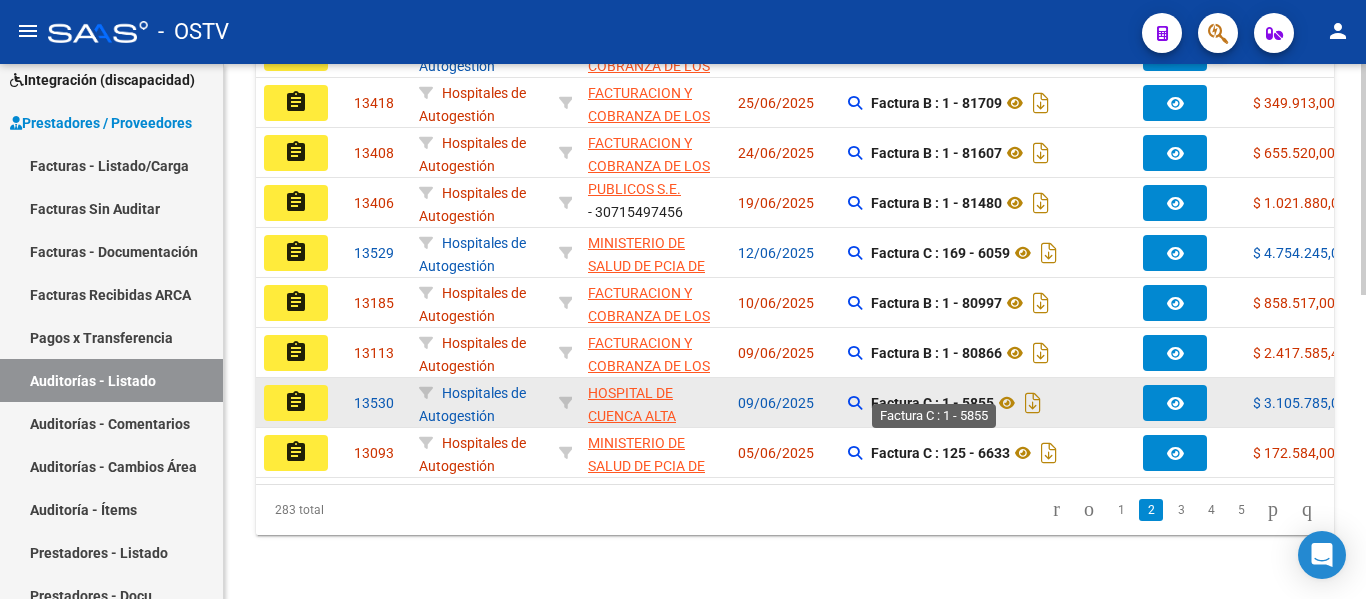 scroll, scrollTop: 603, scrollLeft: 0, axis: vertical 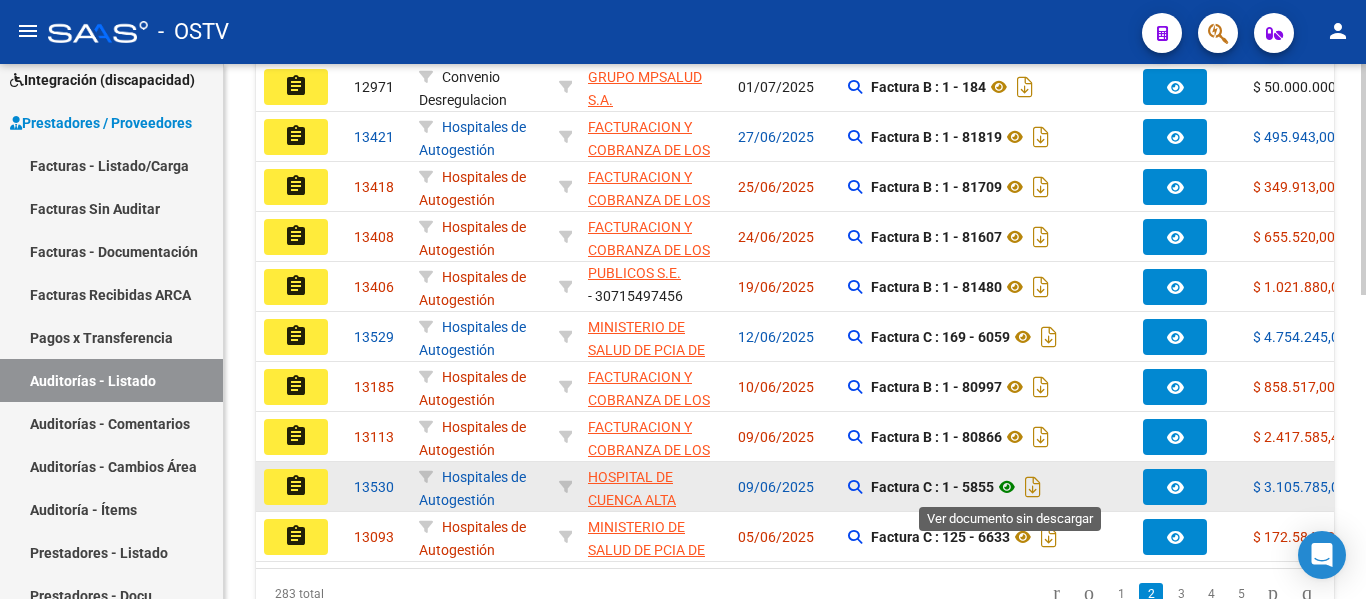 click 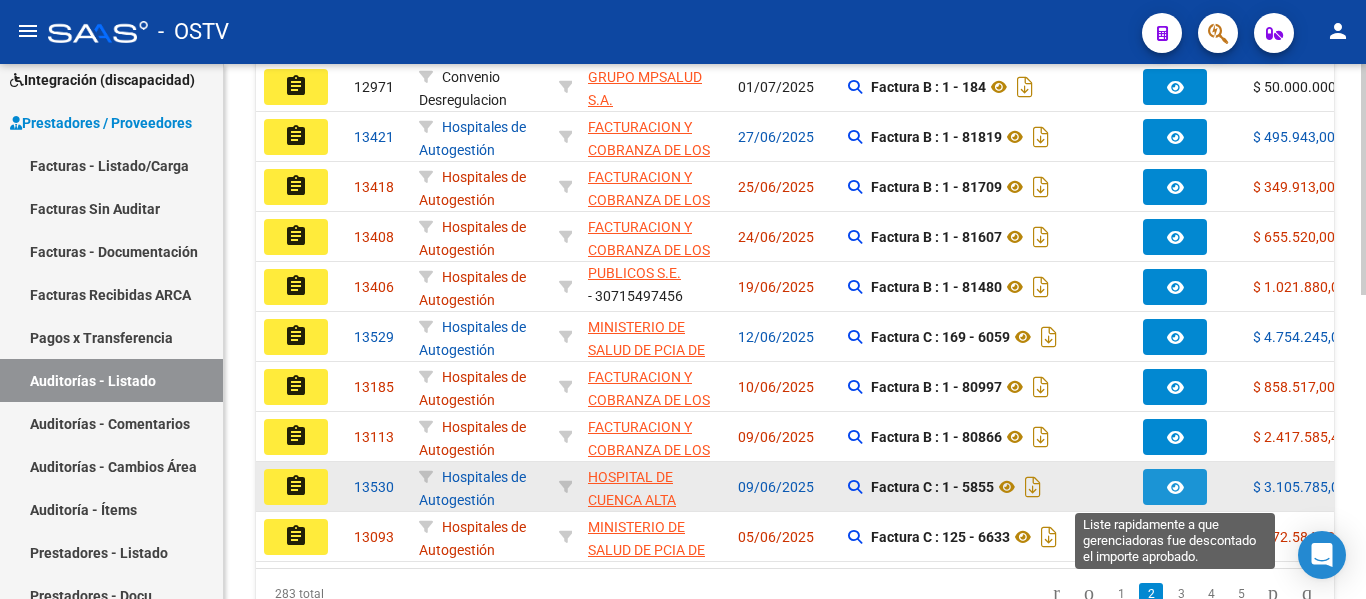 click 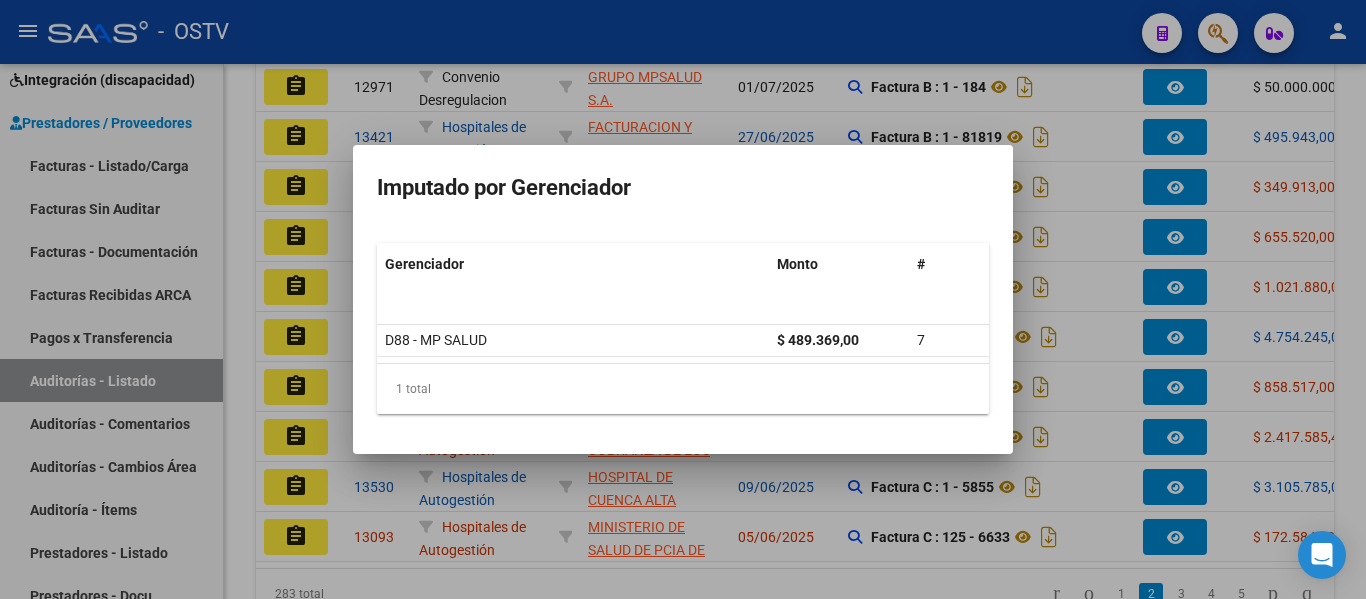 click at bounding box center (683, 299) 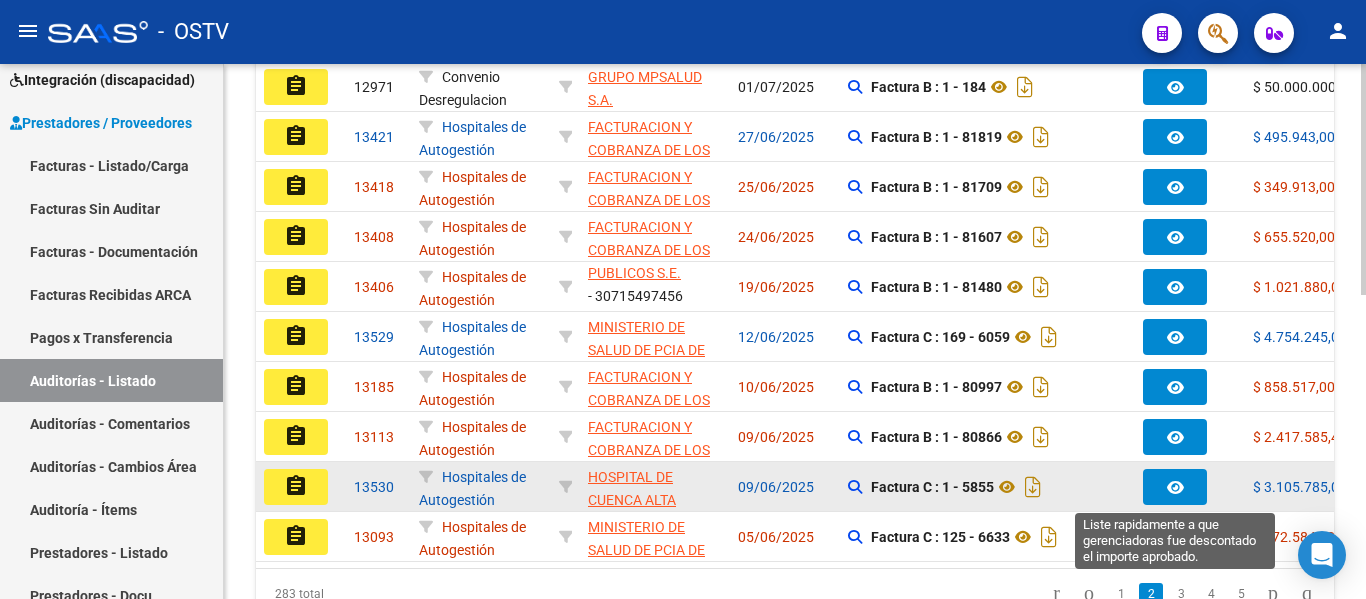 click 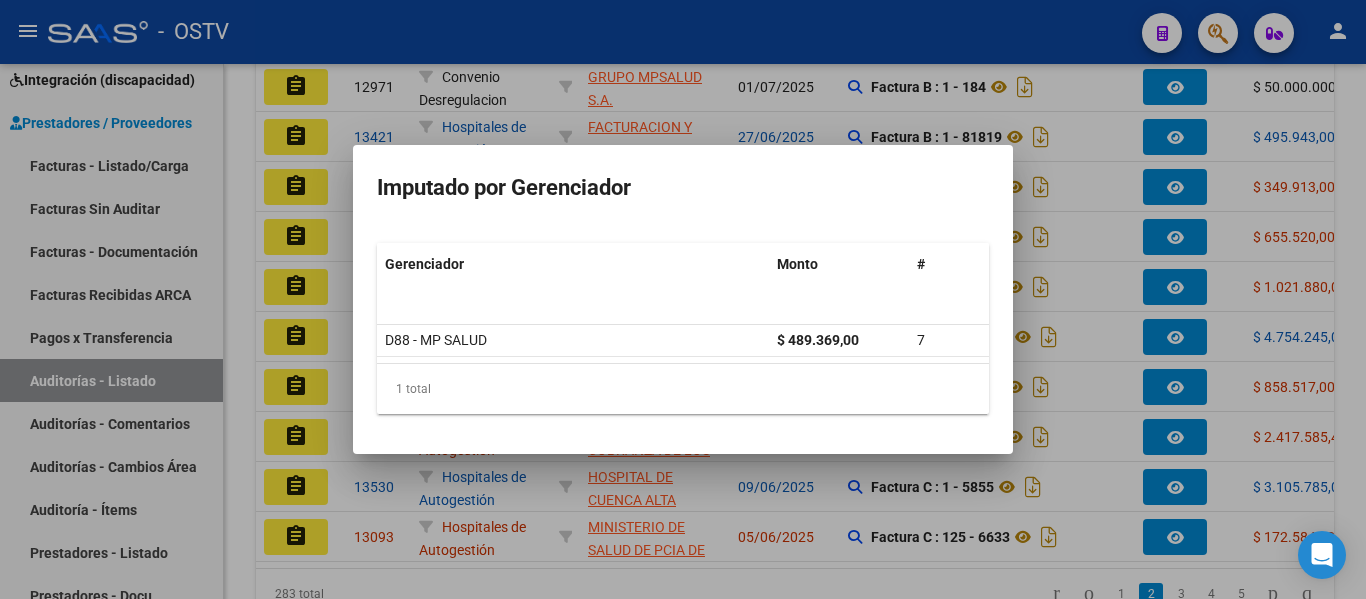 click at bounding box center (683, 299) 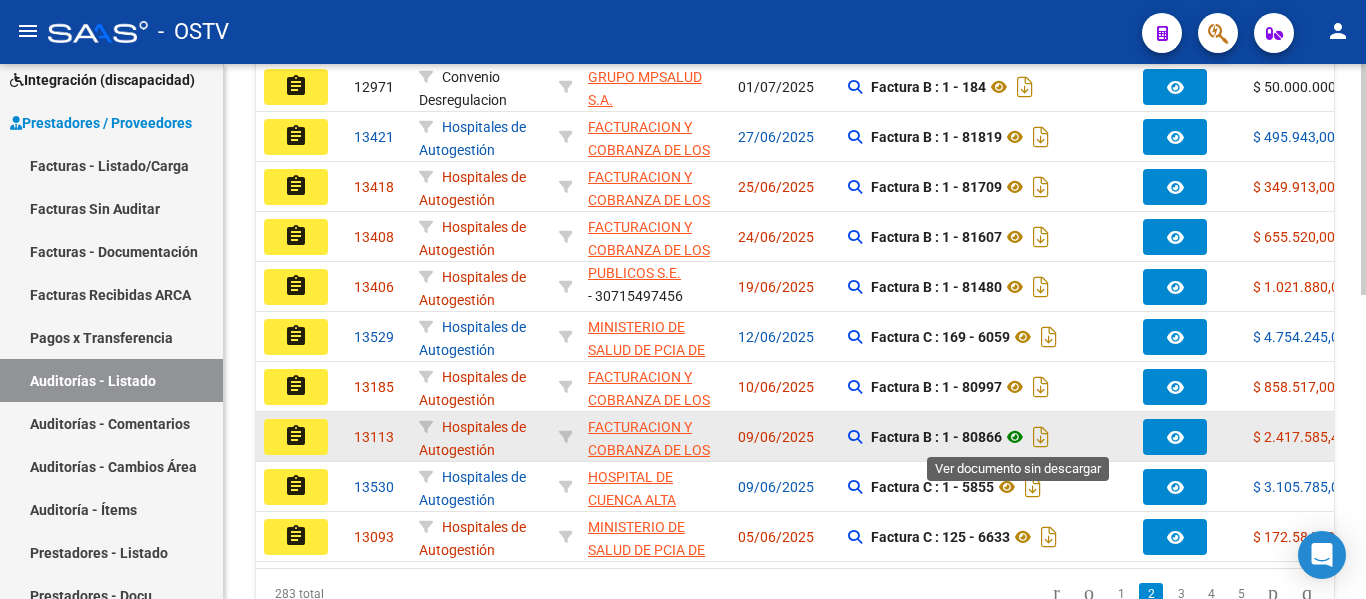click 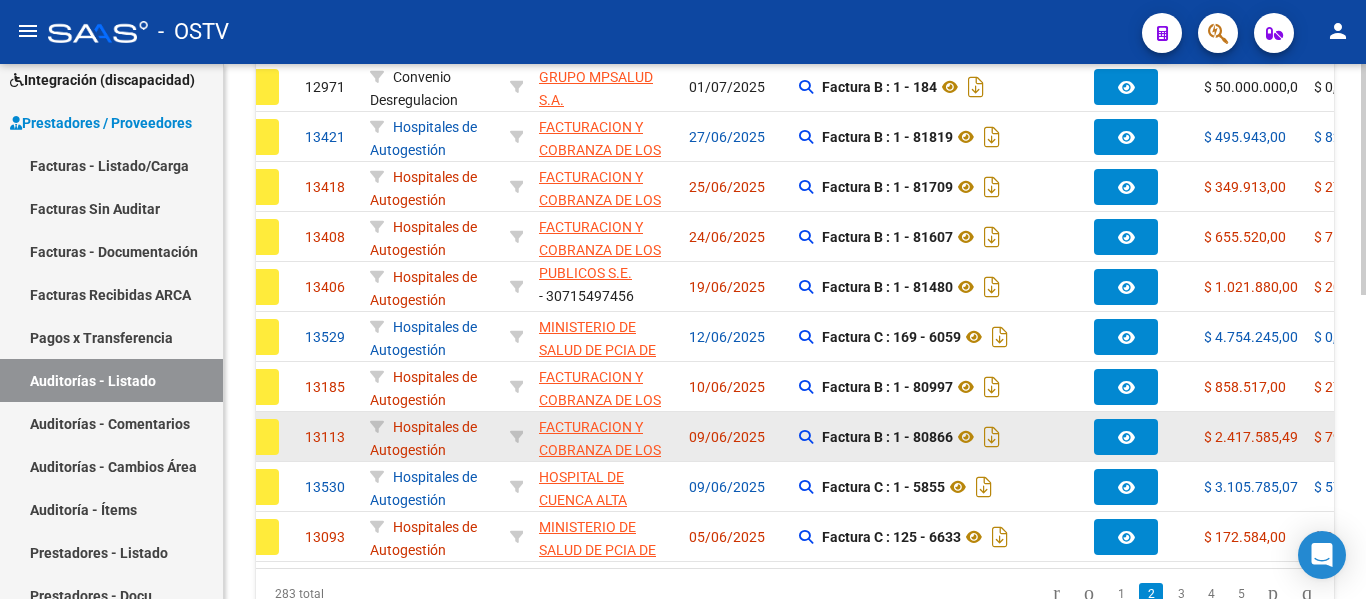scroll, scrollTop: 0, scrollLeft: 80, axis: horizontal 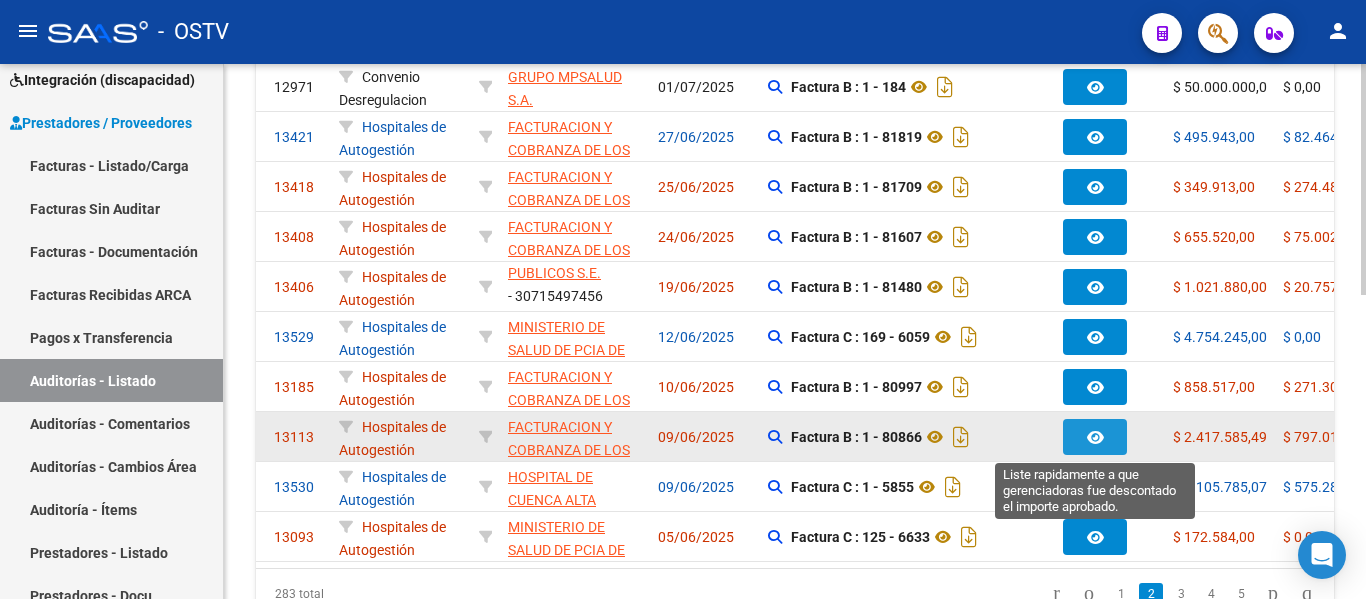 click 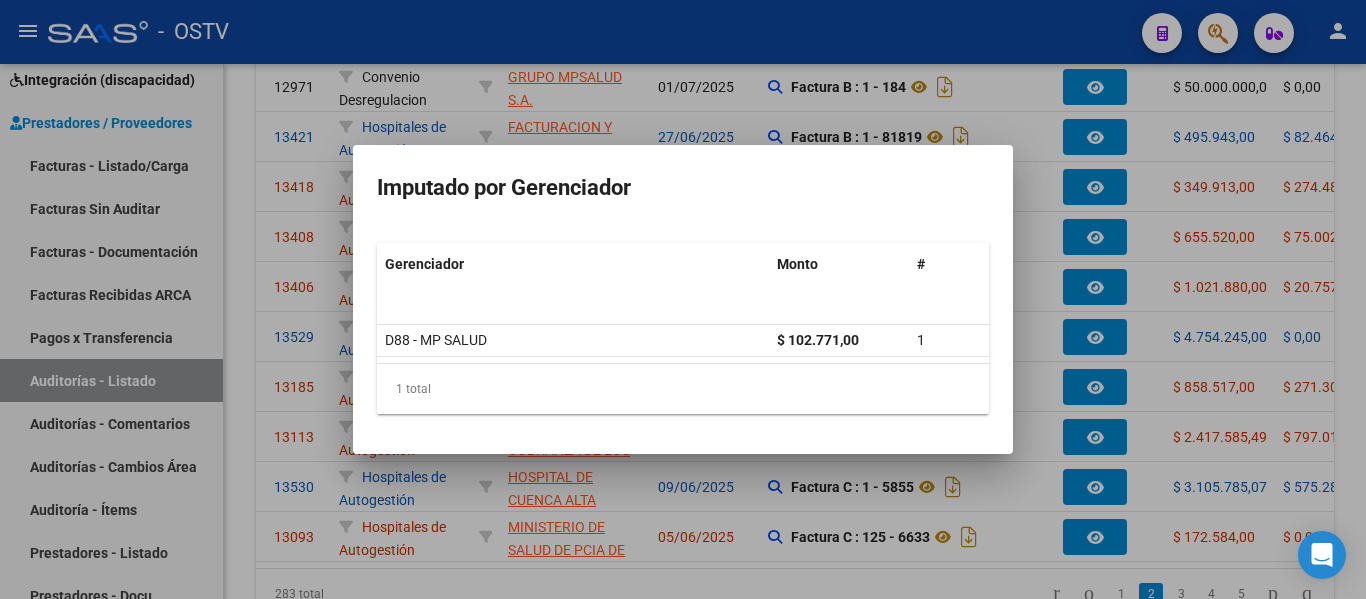 click at bounding box center [683, 299] 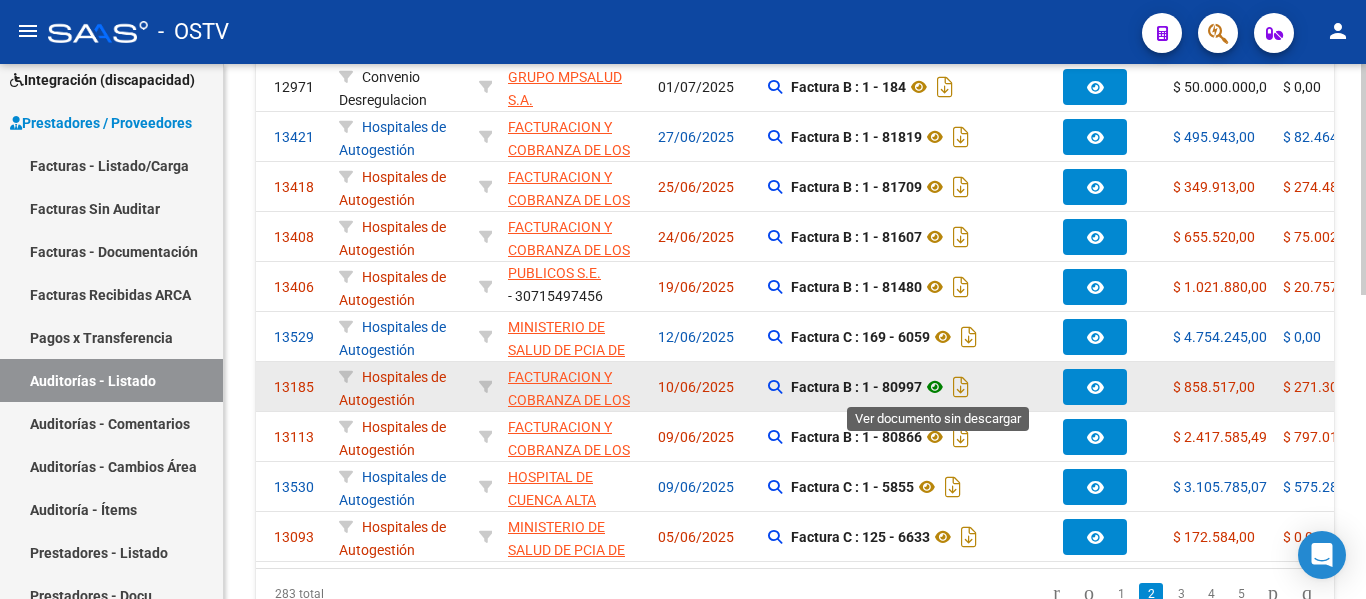 click 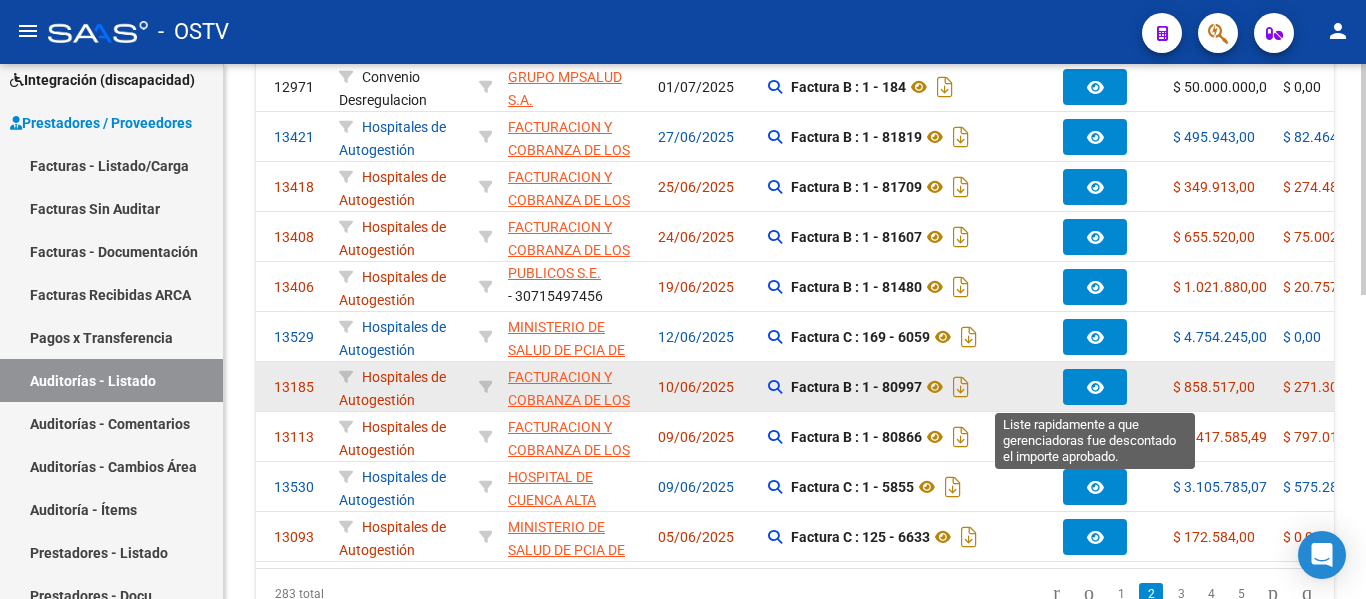 click 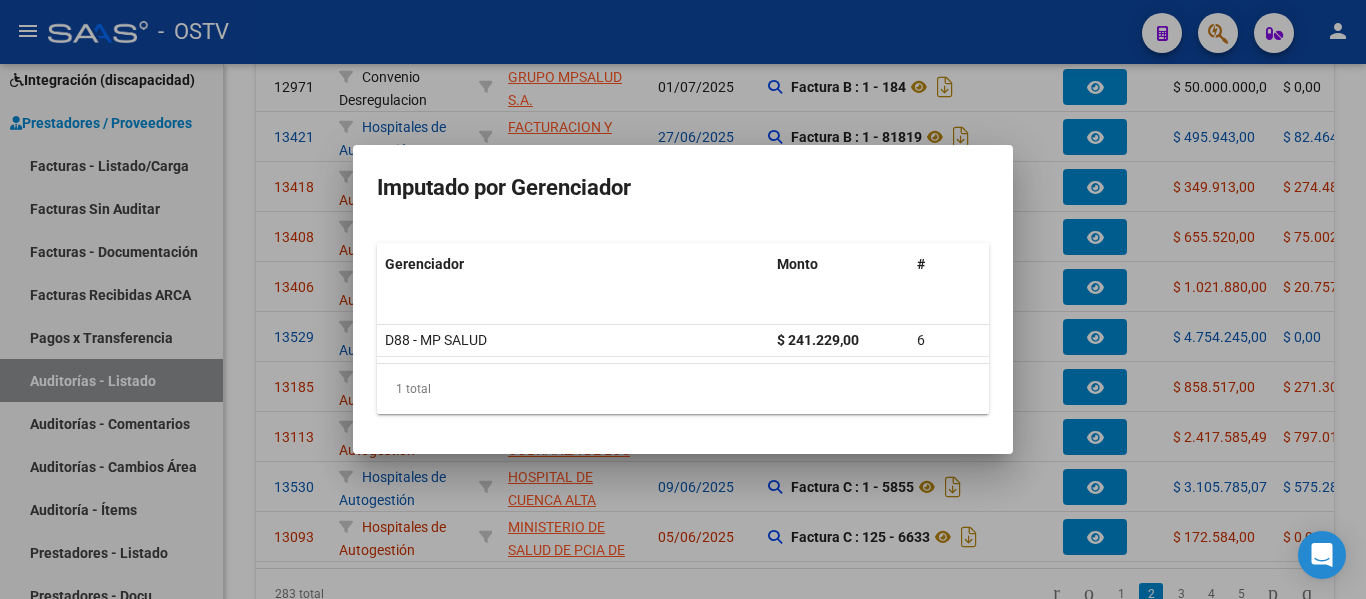 click at bounding box center [683, 299] 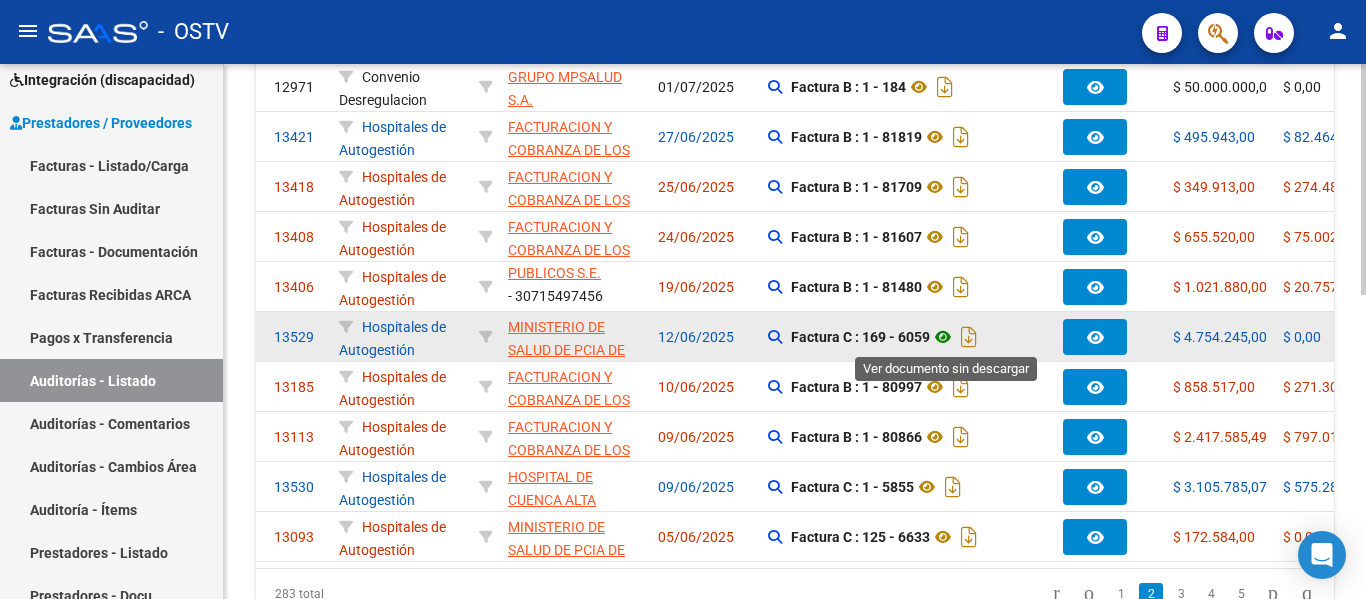 click 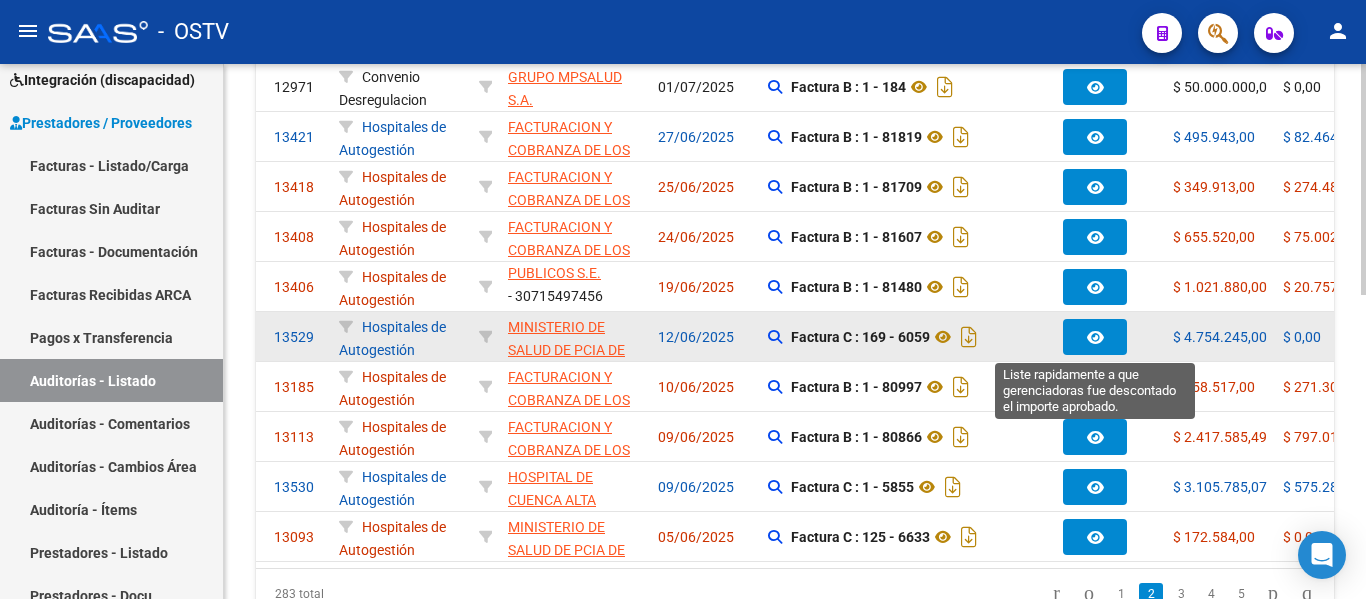 click 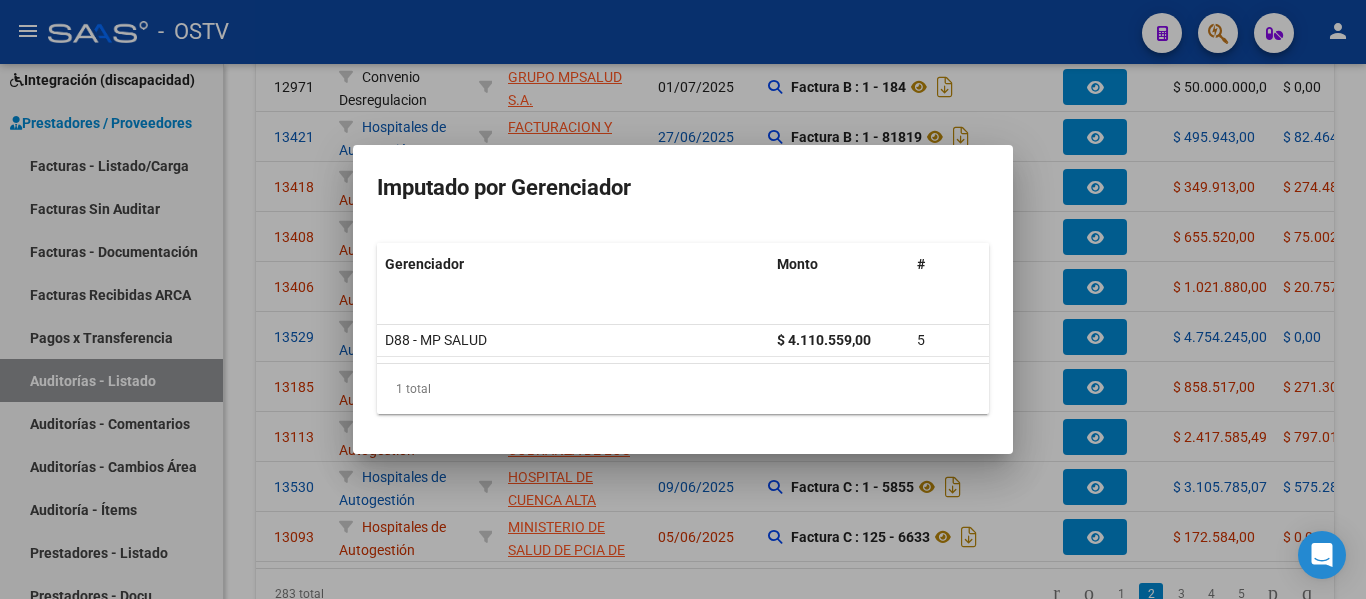click at bounding box center (683, 299) 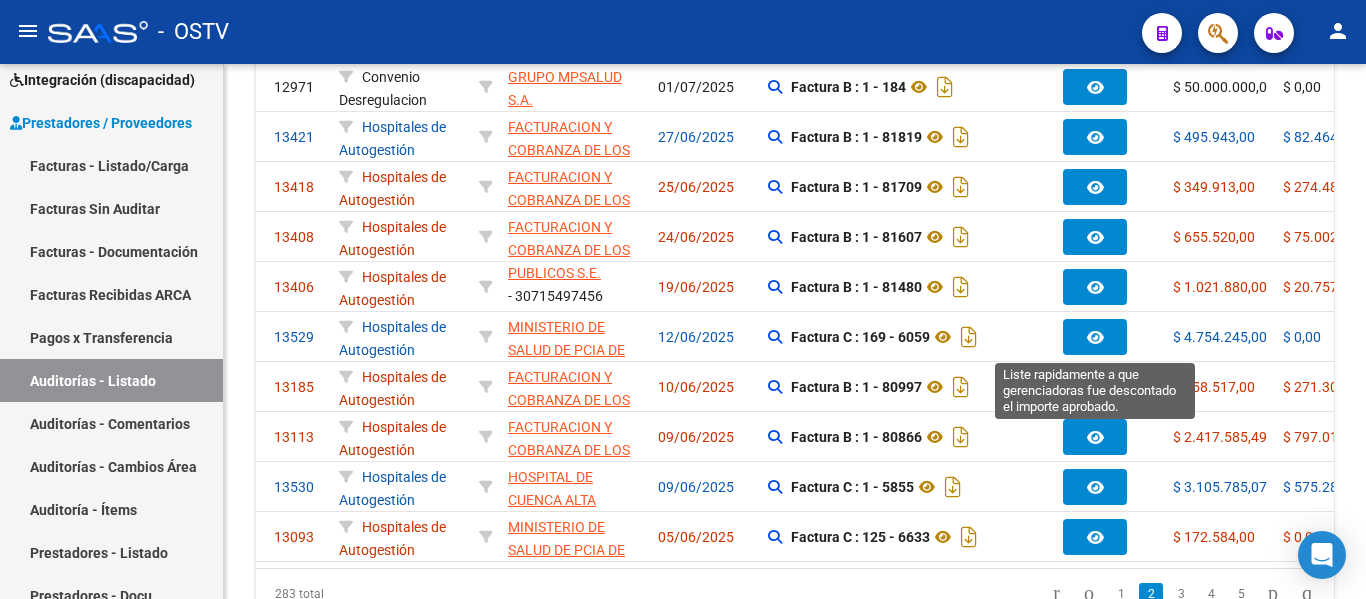 type 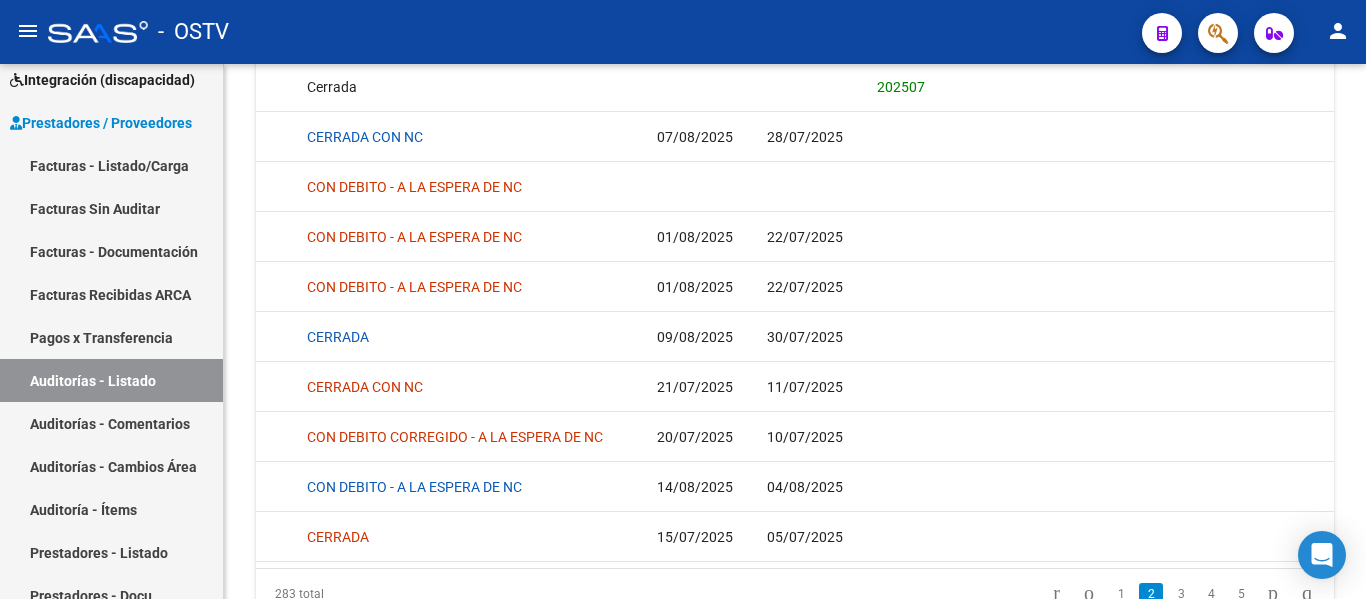 scroll, scrollTop: 0, scrollLeft: 1720, axis: horizontal 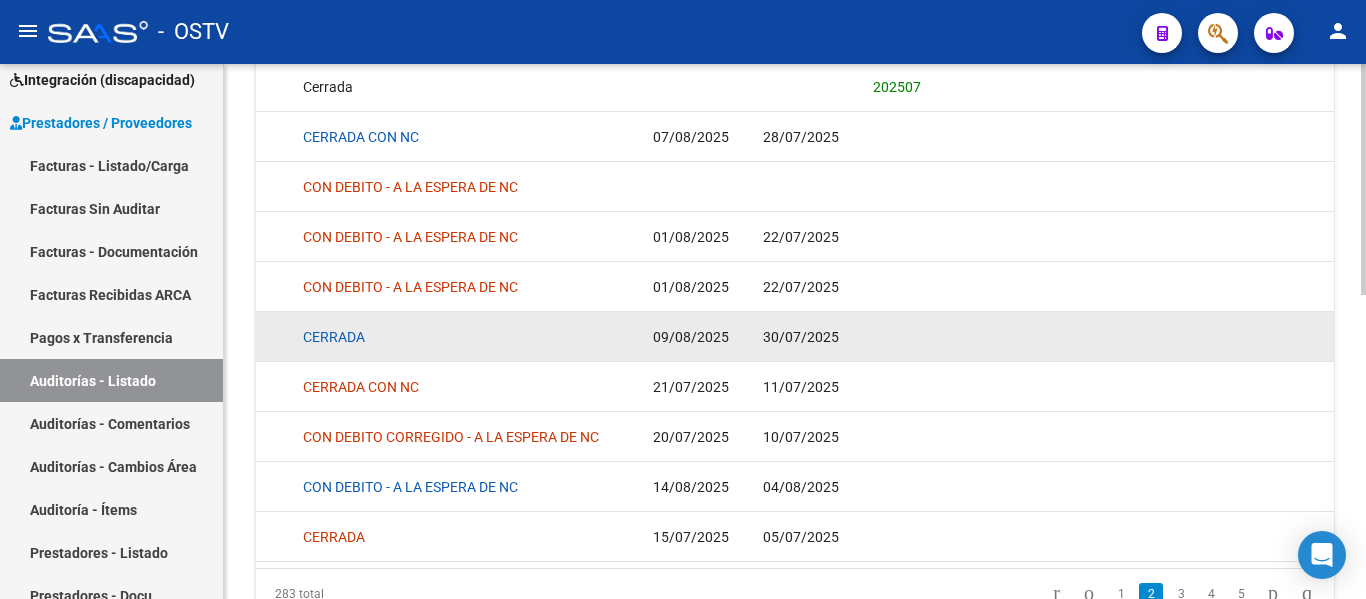 click on "09/08/2025" 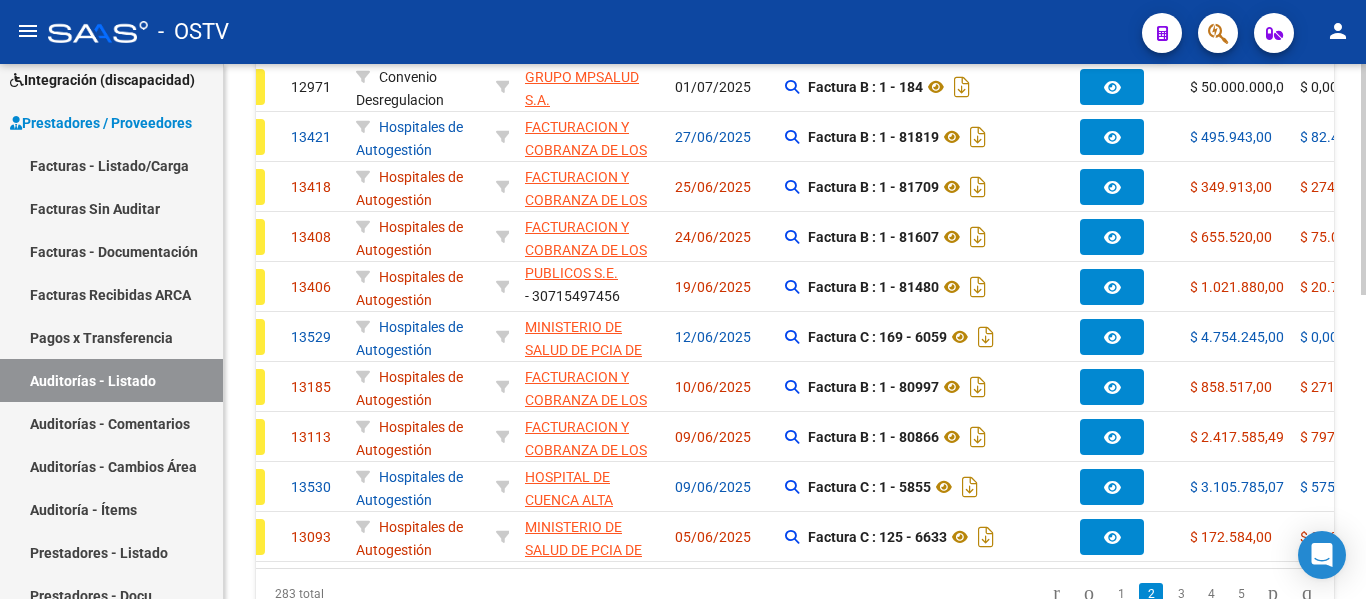 scroll, scrollTop: 0, scrollLeft: 0, axis: both 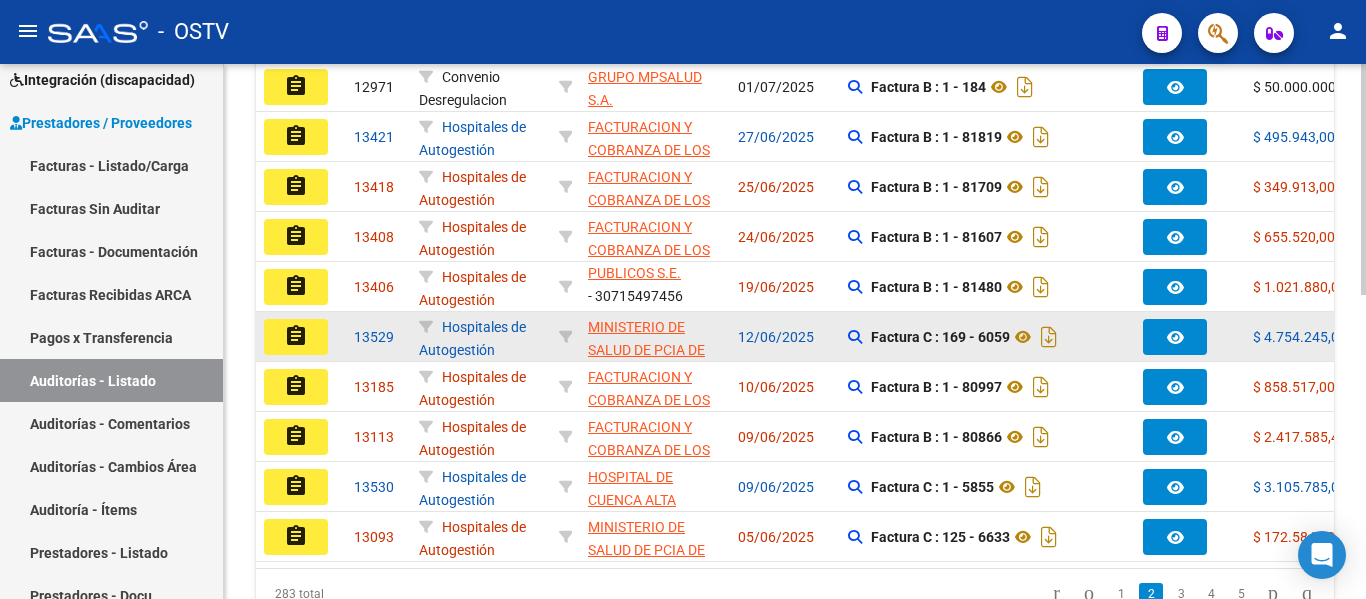 click on "assignment" 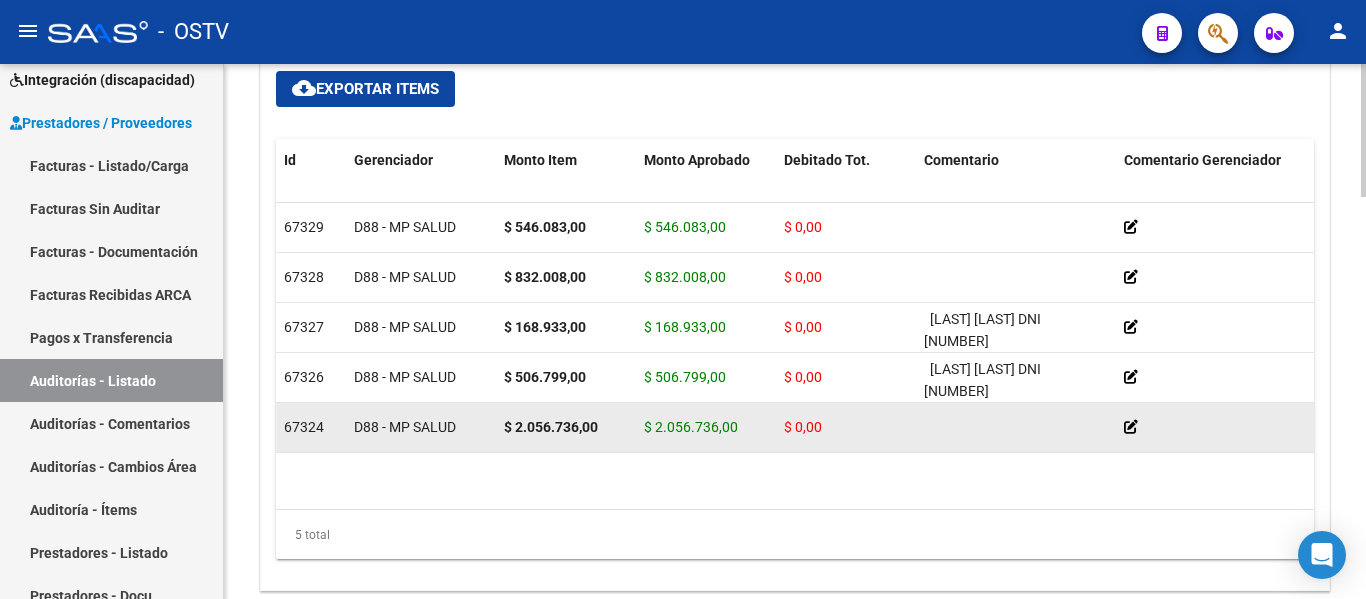 scroll, scrollTop: 1500, scrollLeft: 0, axis: vertical 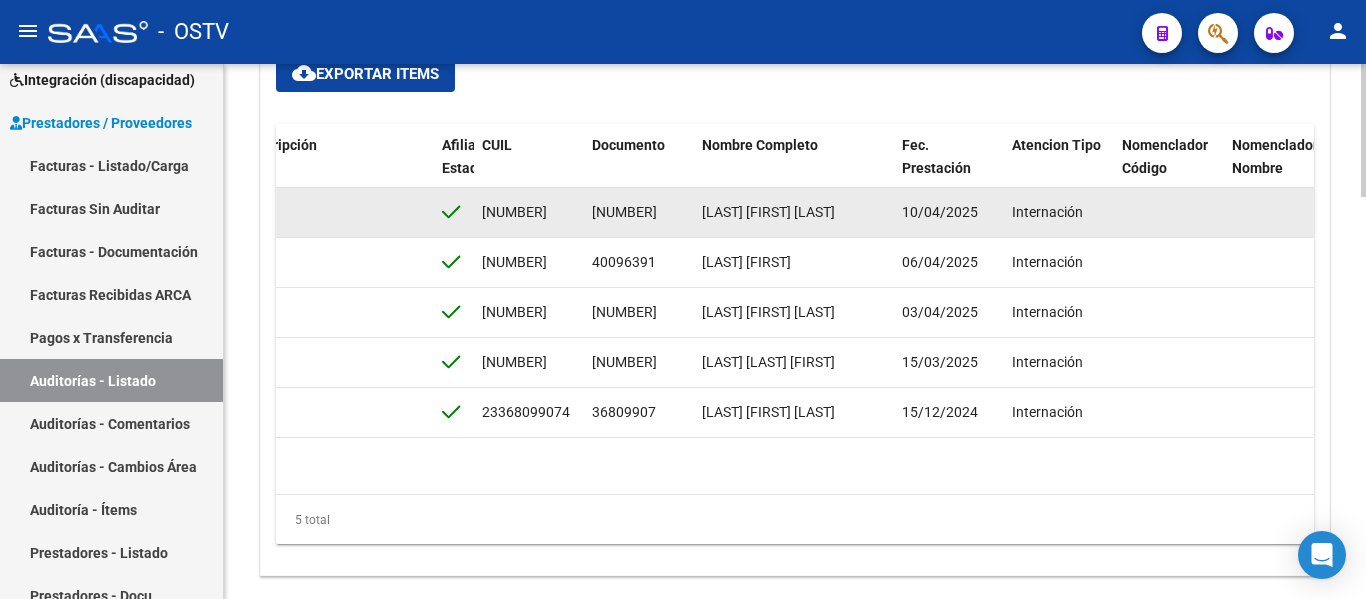 drag, startPoint x: 594, startPoint y: 211, endPoint x: 671, endPoint y: 210, distance: 77.00649 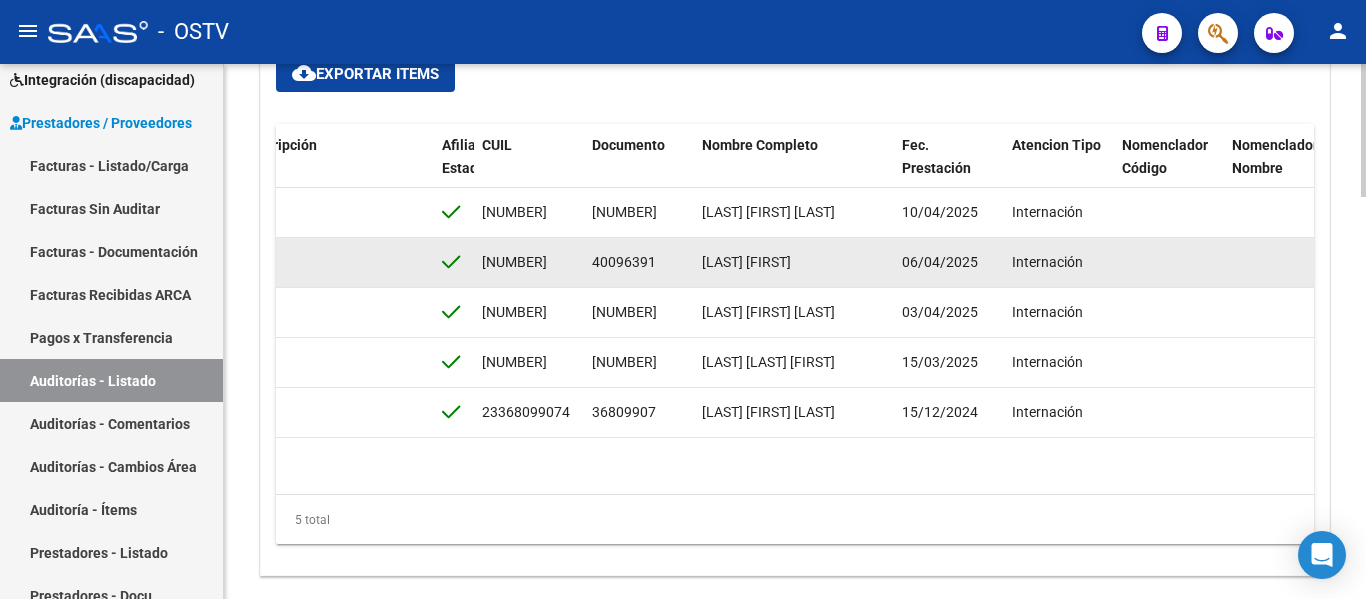drag, startPoint x: 593, startPoint y: 258, endPoint x: 674, endPoint y: 258, distance: 81 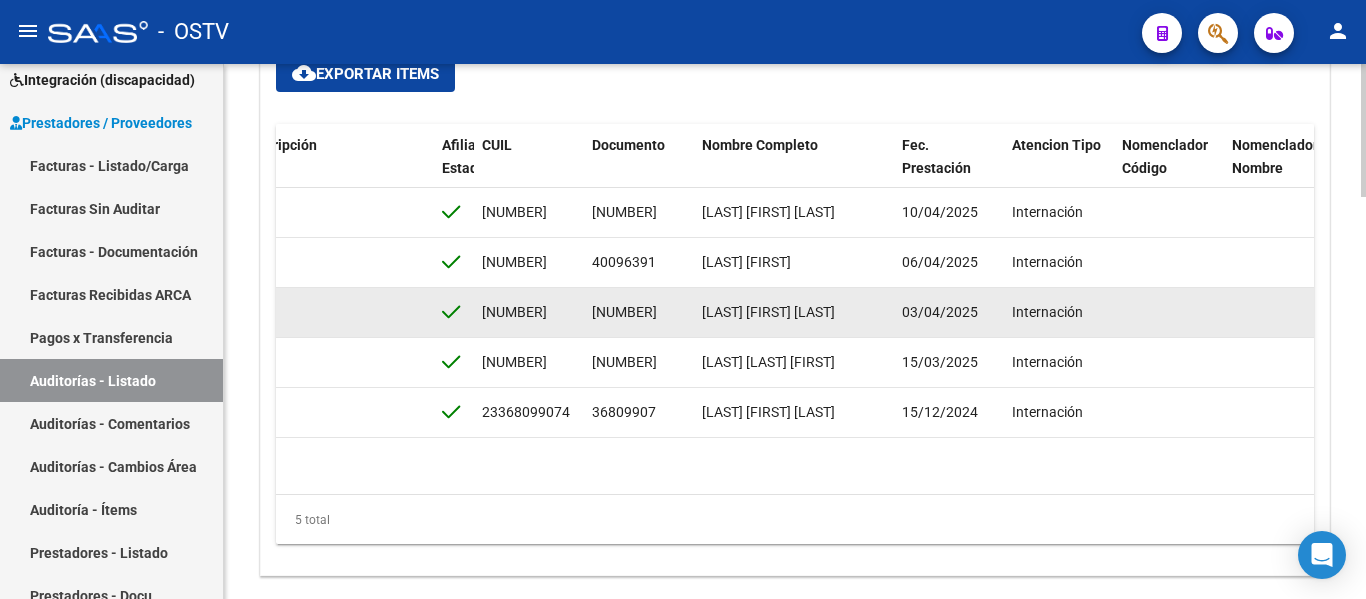 drag, startPoint x: 590, startPoint y: 310, endPoint x: 664, endPoint y: 317, distance: 74.330345 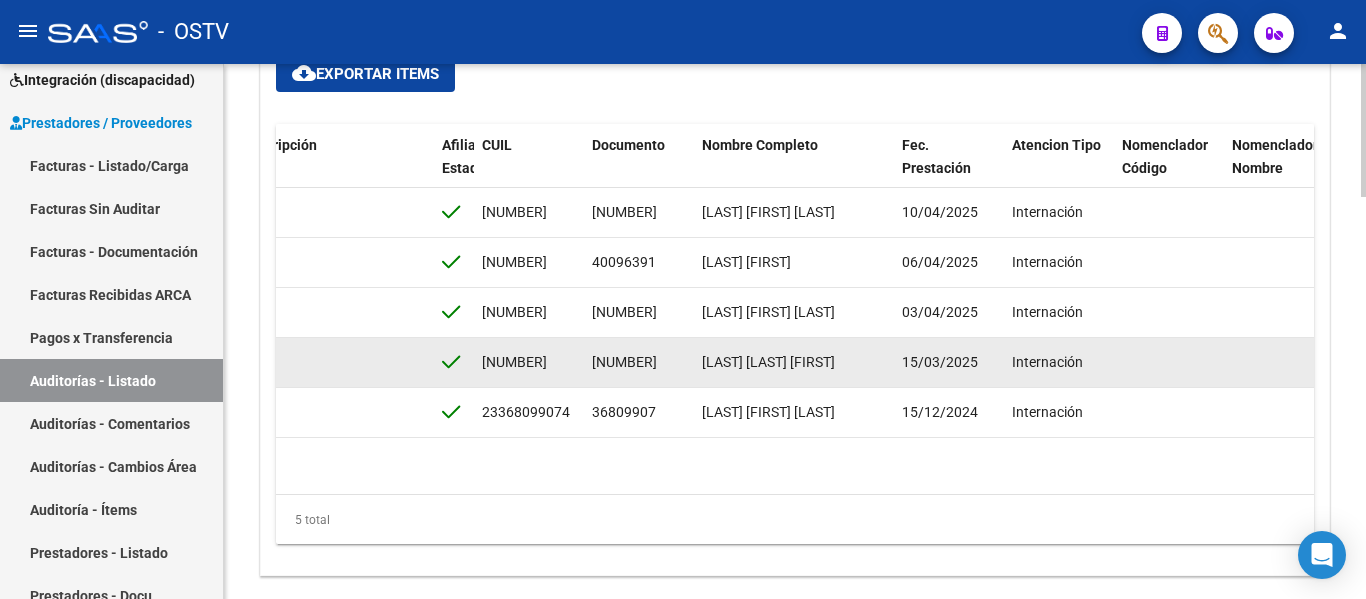 drag, startPoint x: 587, startPoint y: 356, endPoint x: 674, endPoint y: 356, distance: 87 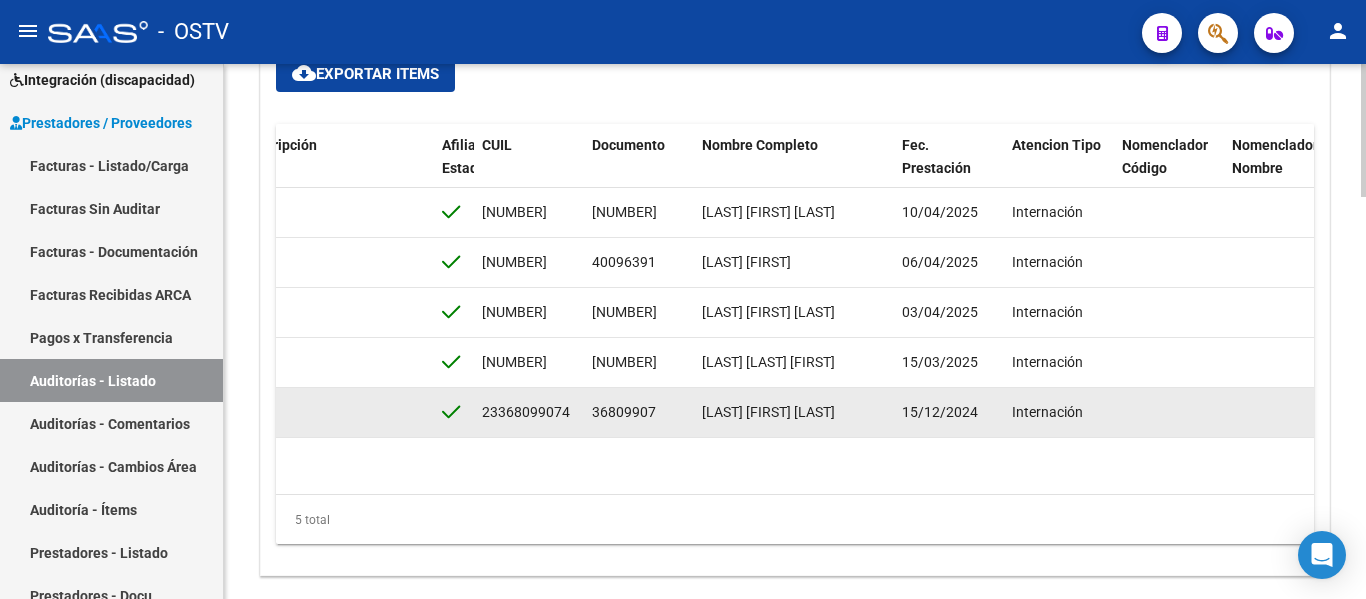 drag, startPoint x: 594, startPoint y: 404, endPoint x: 662, endPoint y: 404, distance: 68 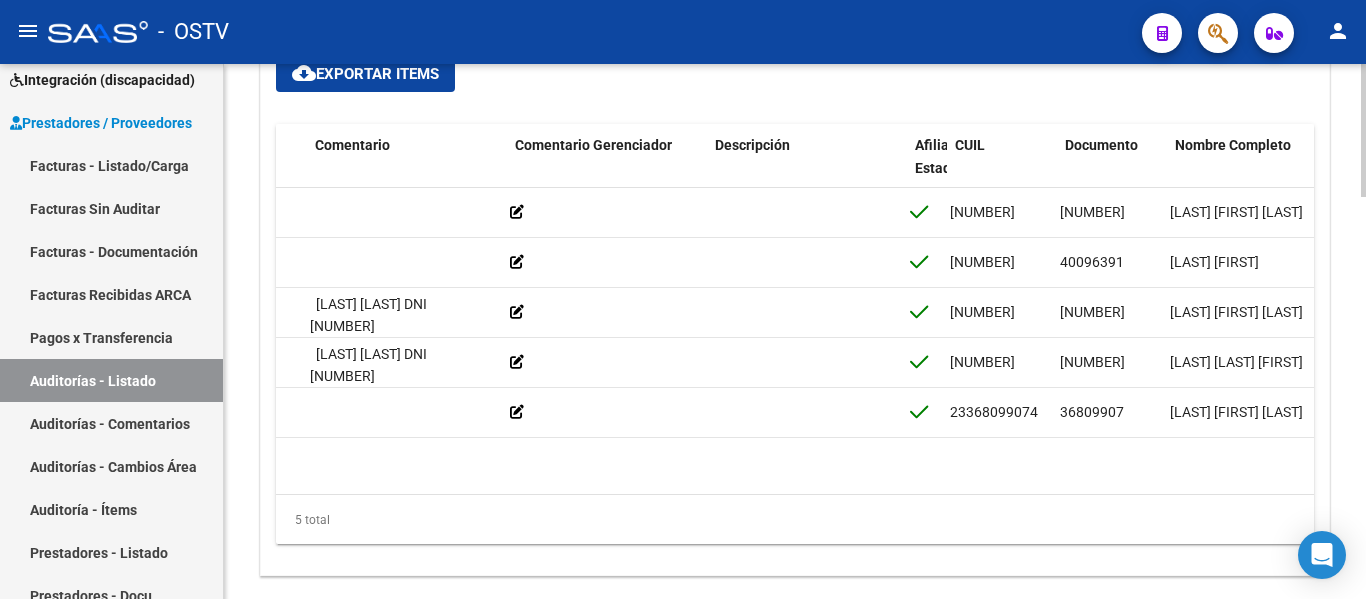 scroll, scrollTop: 0, scrollLeft: 609, axis: horizontal 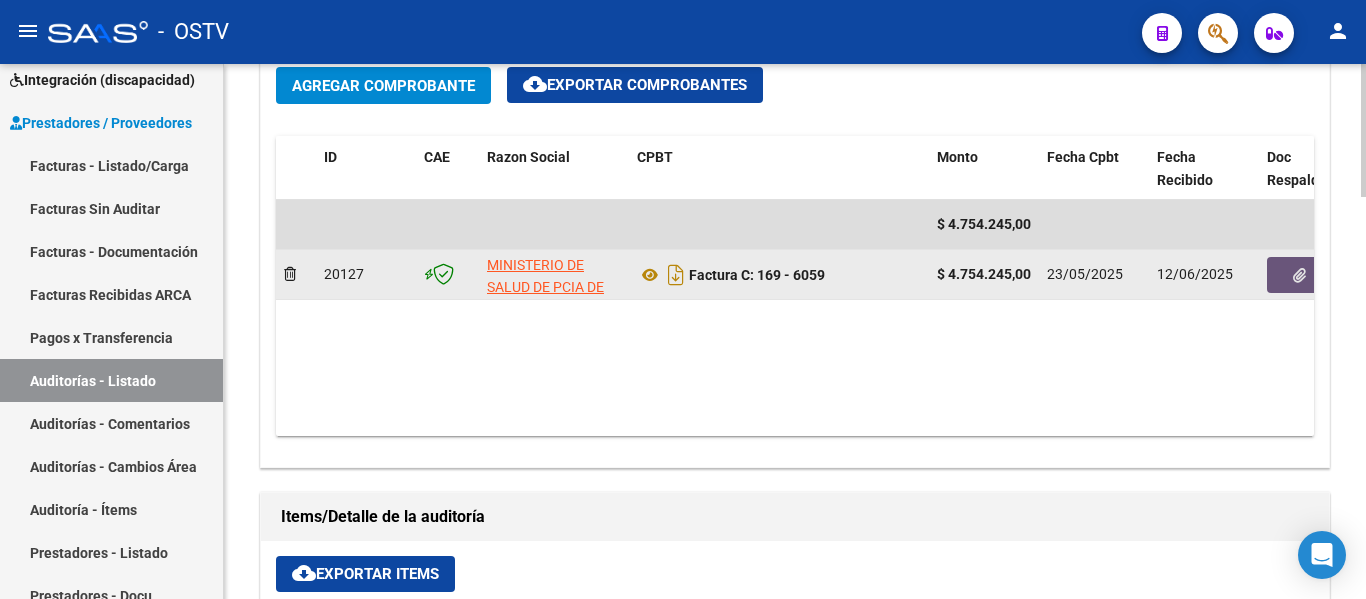 click 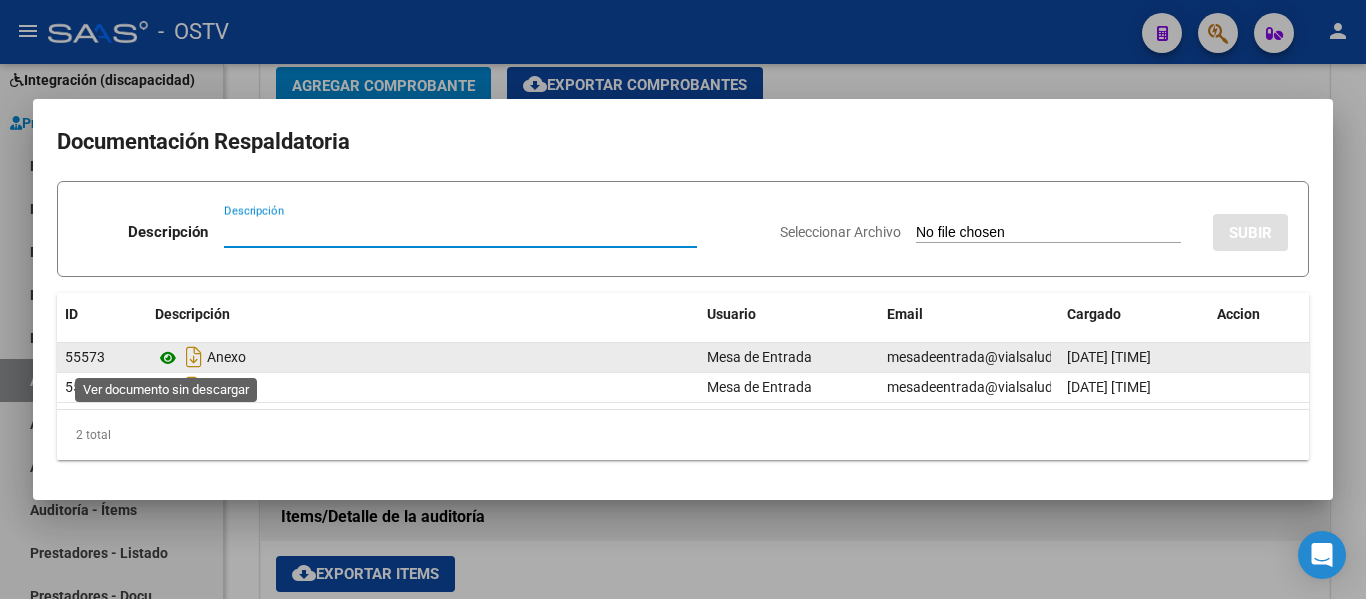 click 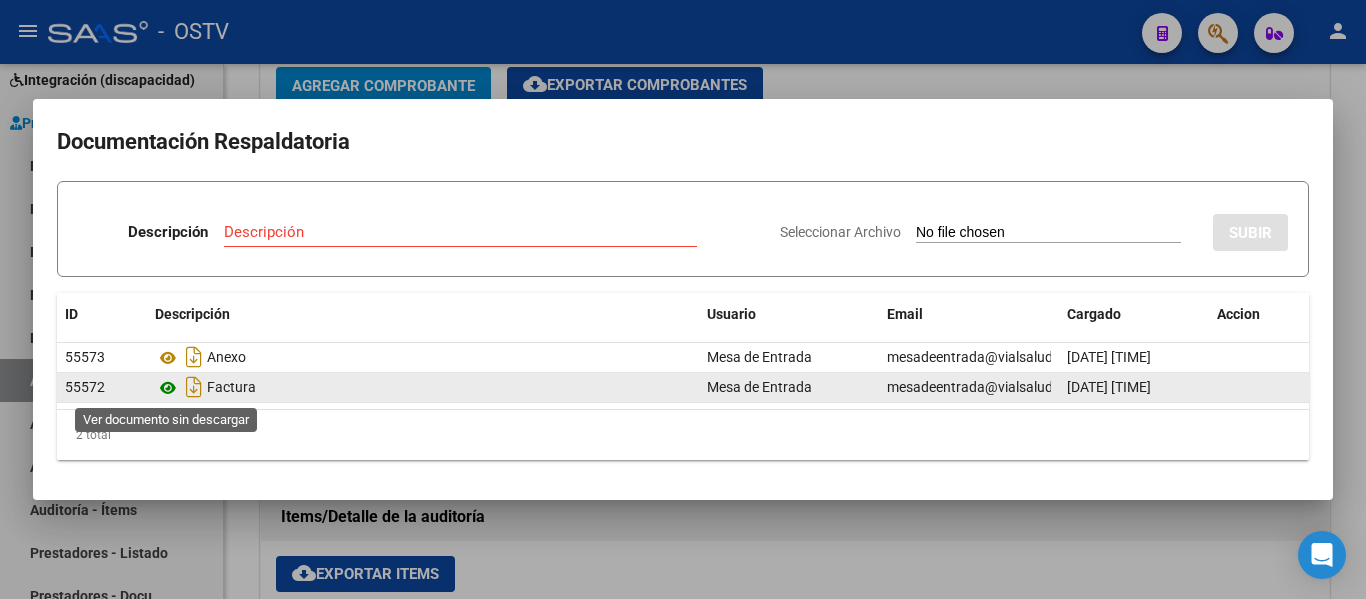 click 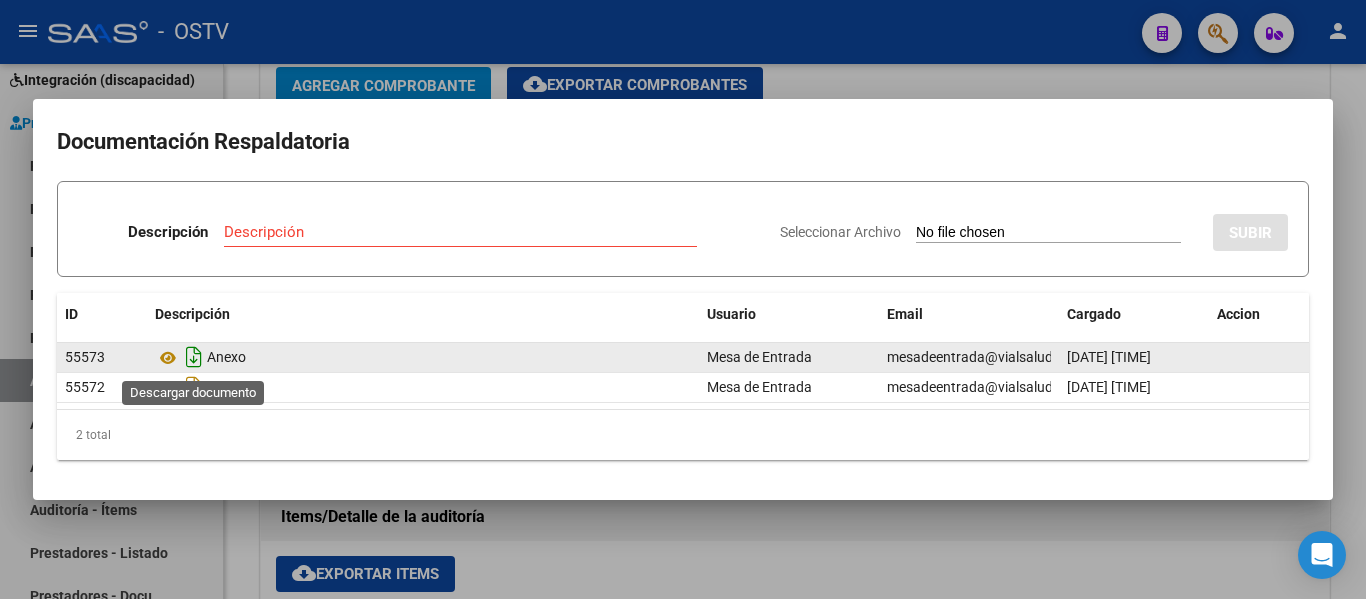 click 